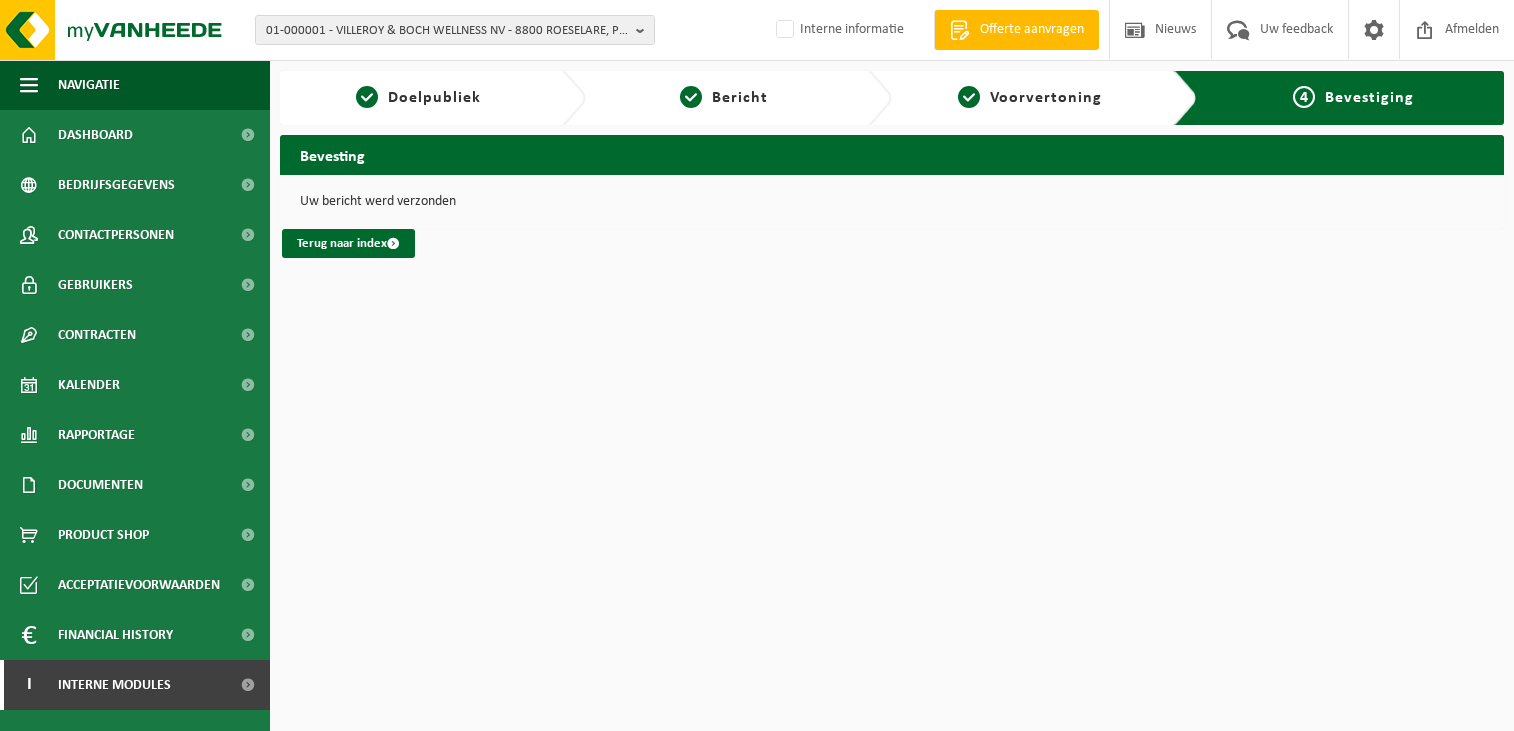 scroll, scrollTop: 0, scrollLeft: 0, axis: both 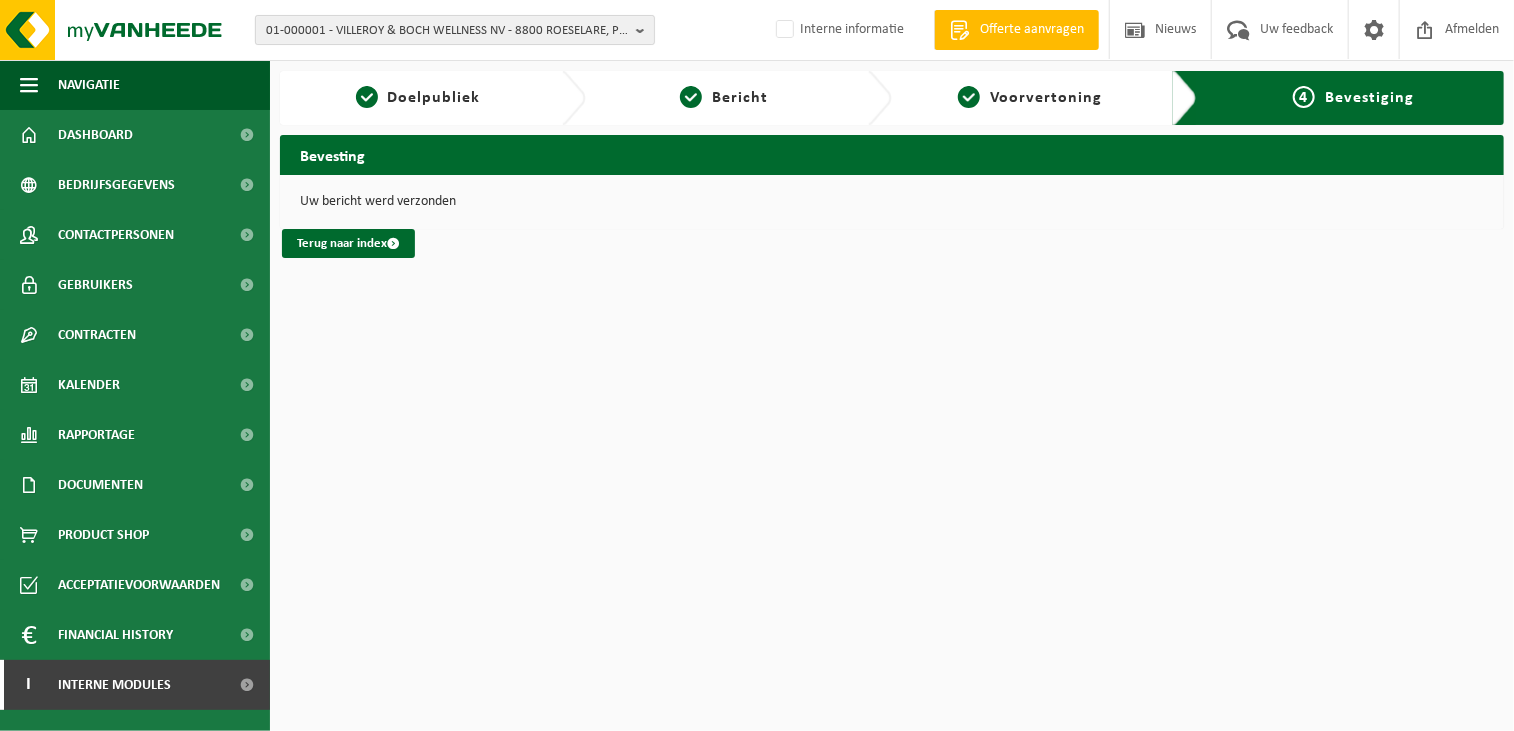 click on "01-000001 - VILLEROY & BOCH WELLNESS NV - 8800 ROESELARE, POPULIERSTRAAT 1" at bounding box center (447, 31) 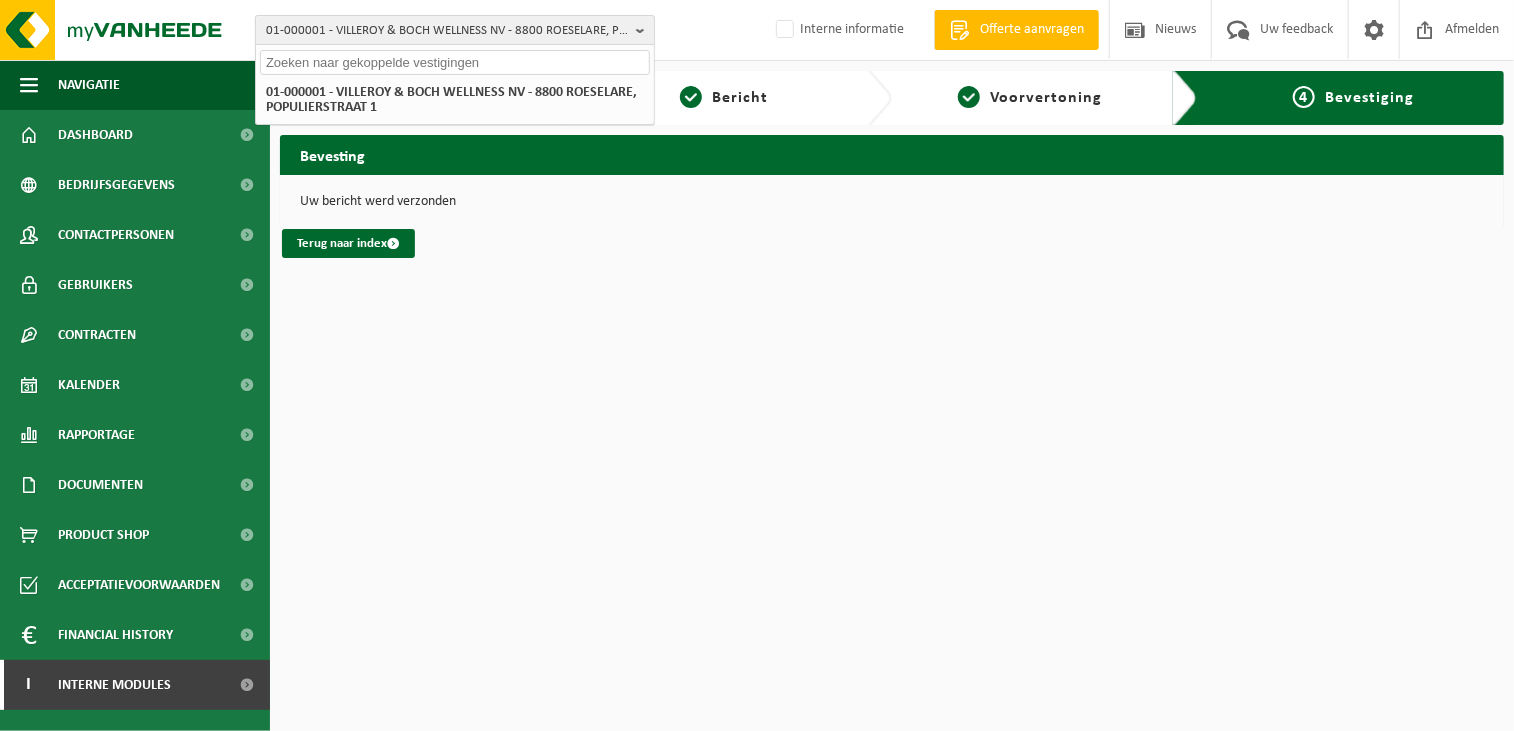 paste on "10-987850" 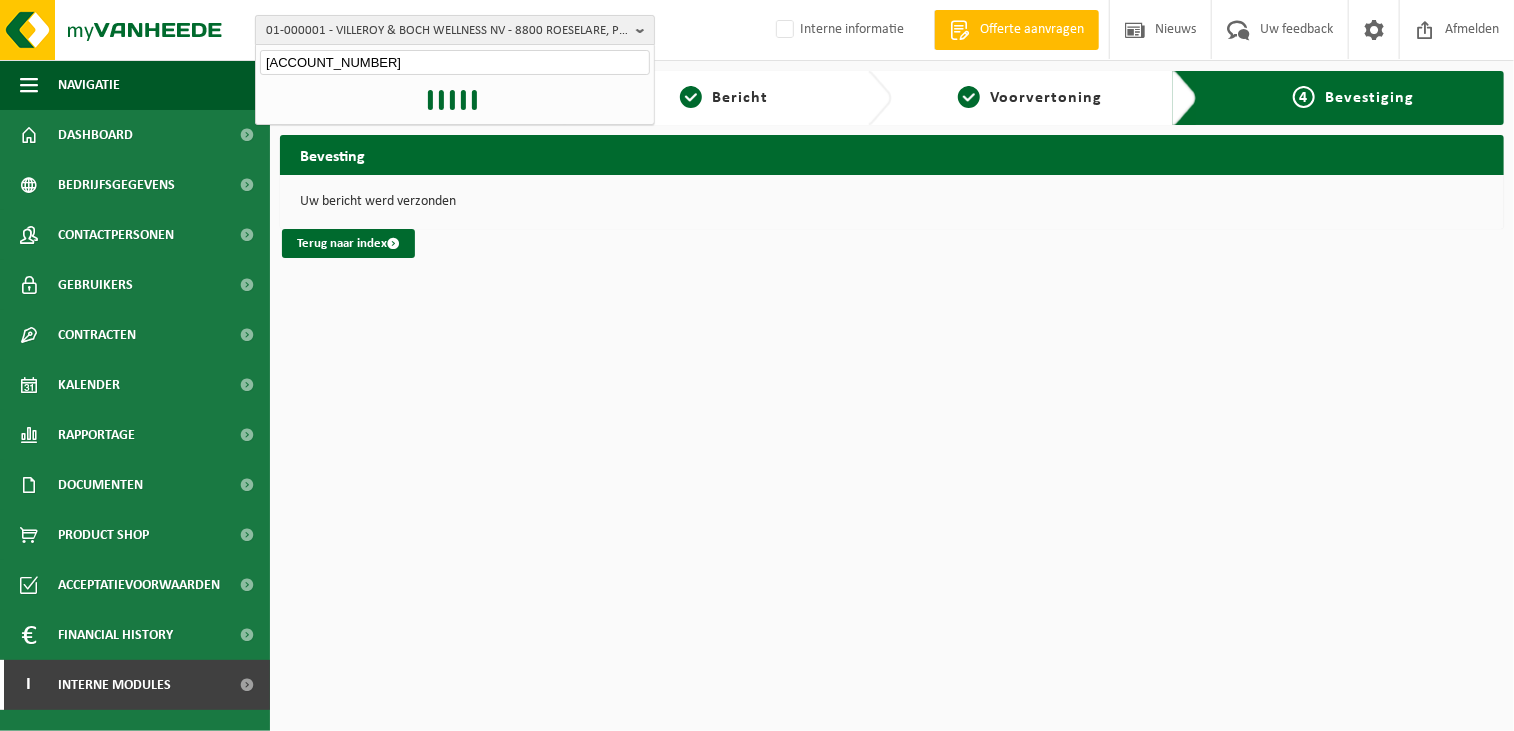 type on "10-987850" 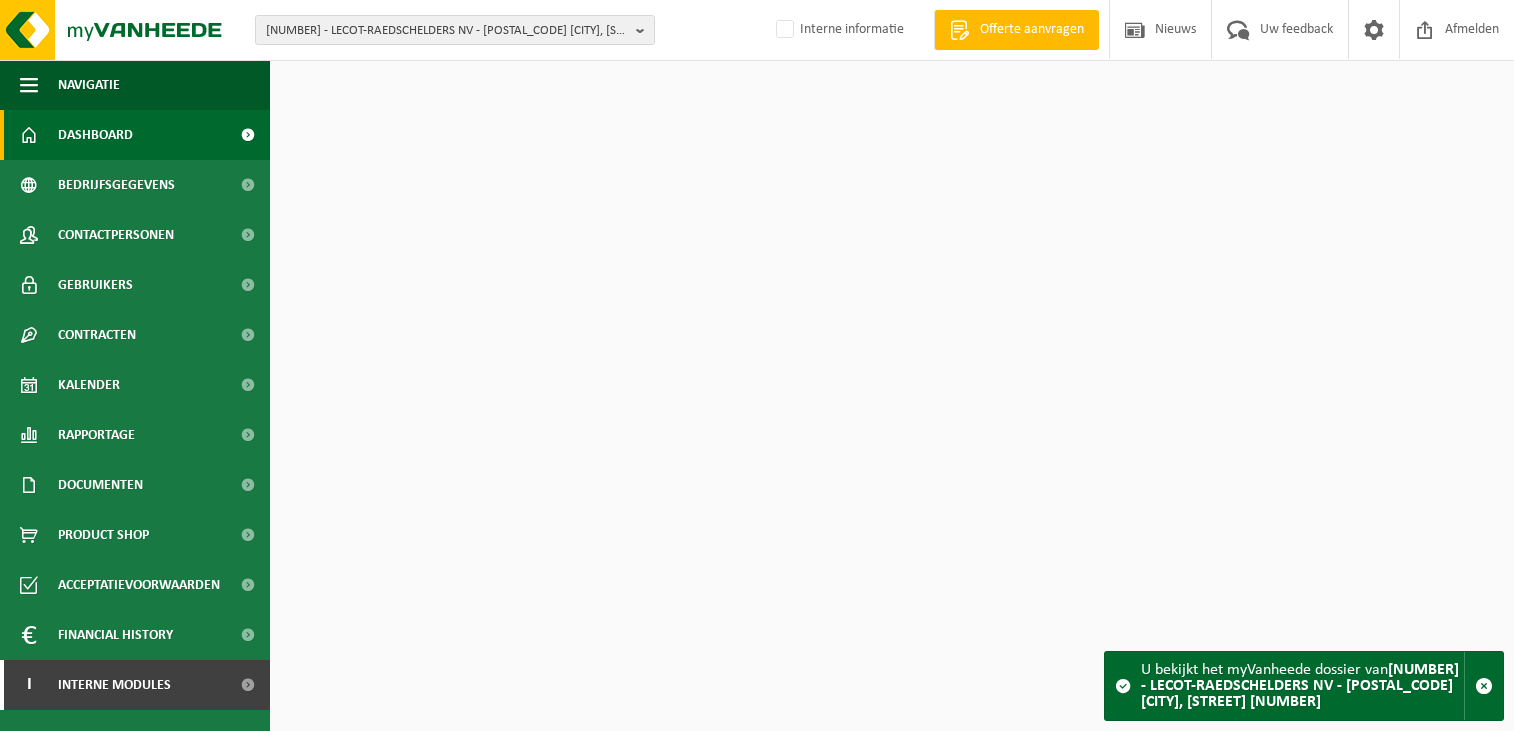 scroll, scrollTop: 0, scrollLeft: 0, axis: both 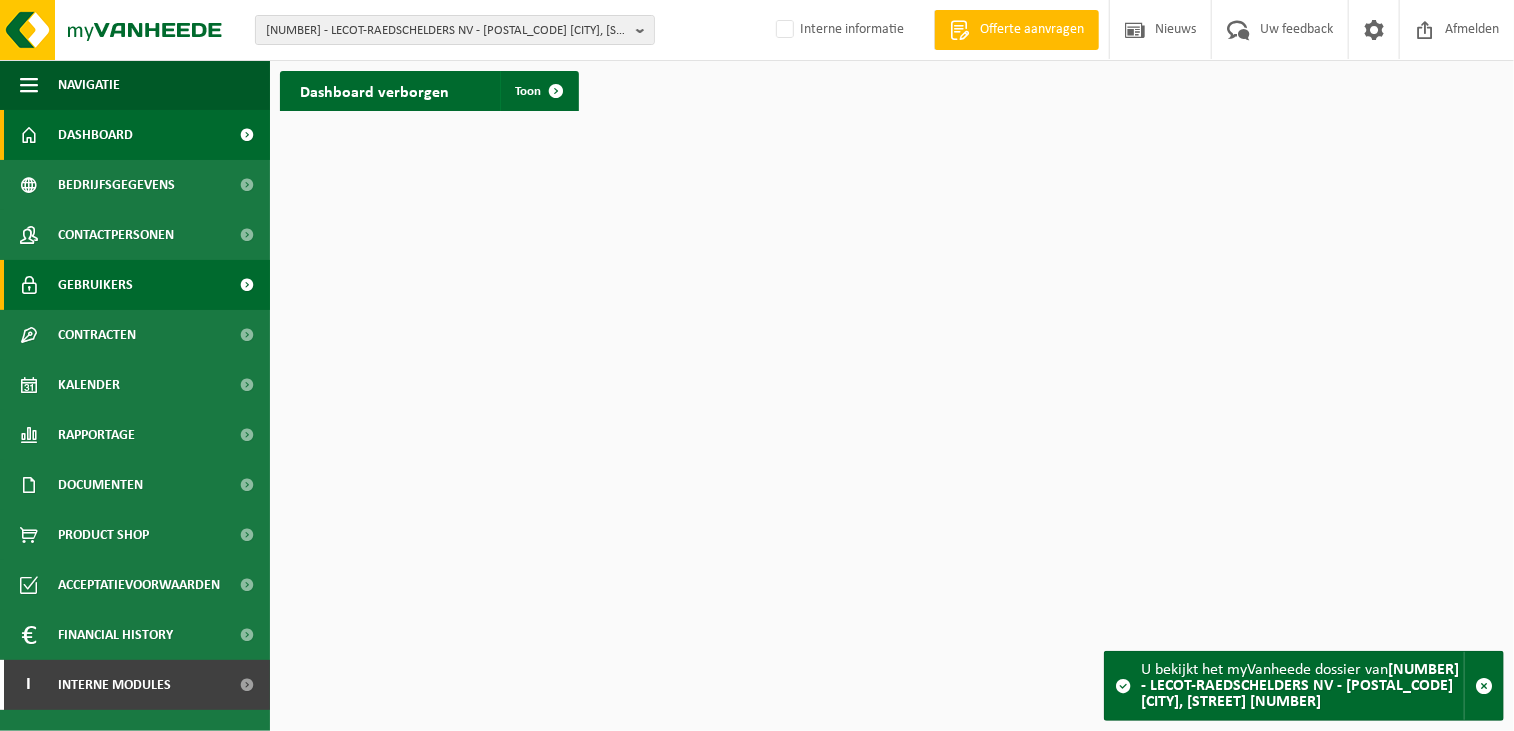 click on "Gebruikers" at bounding box center [95, 285] 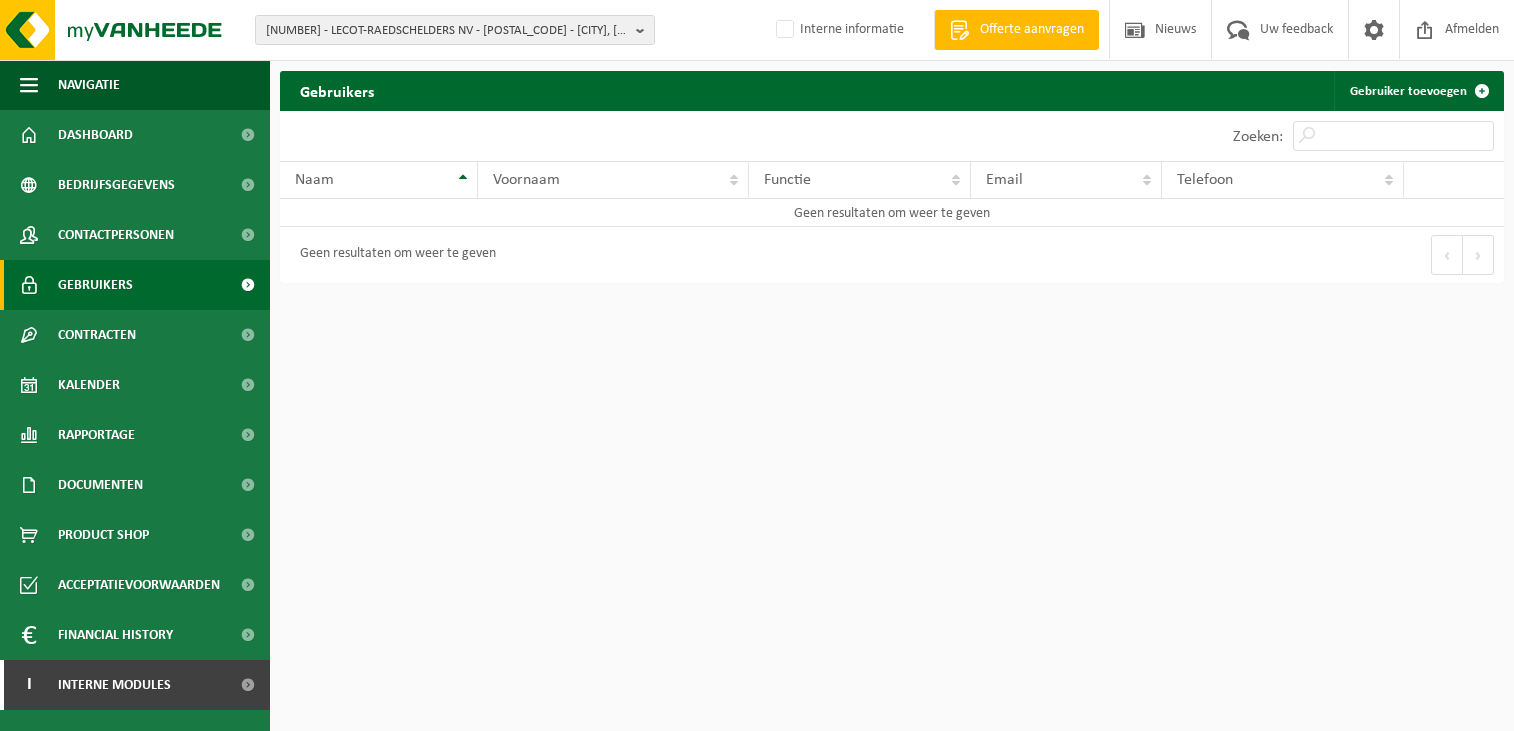 scroll, scrollTop: 0, scrollLeft: 0, axis: both 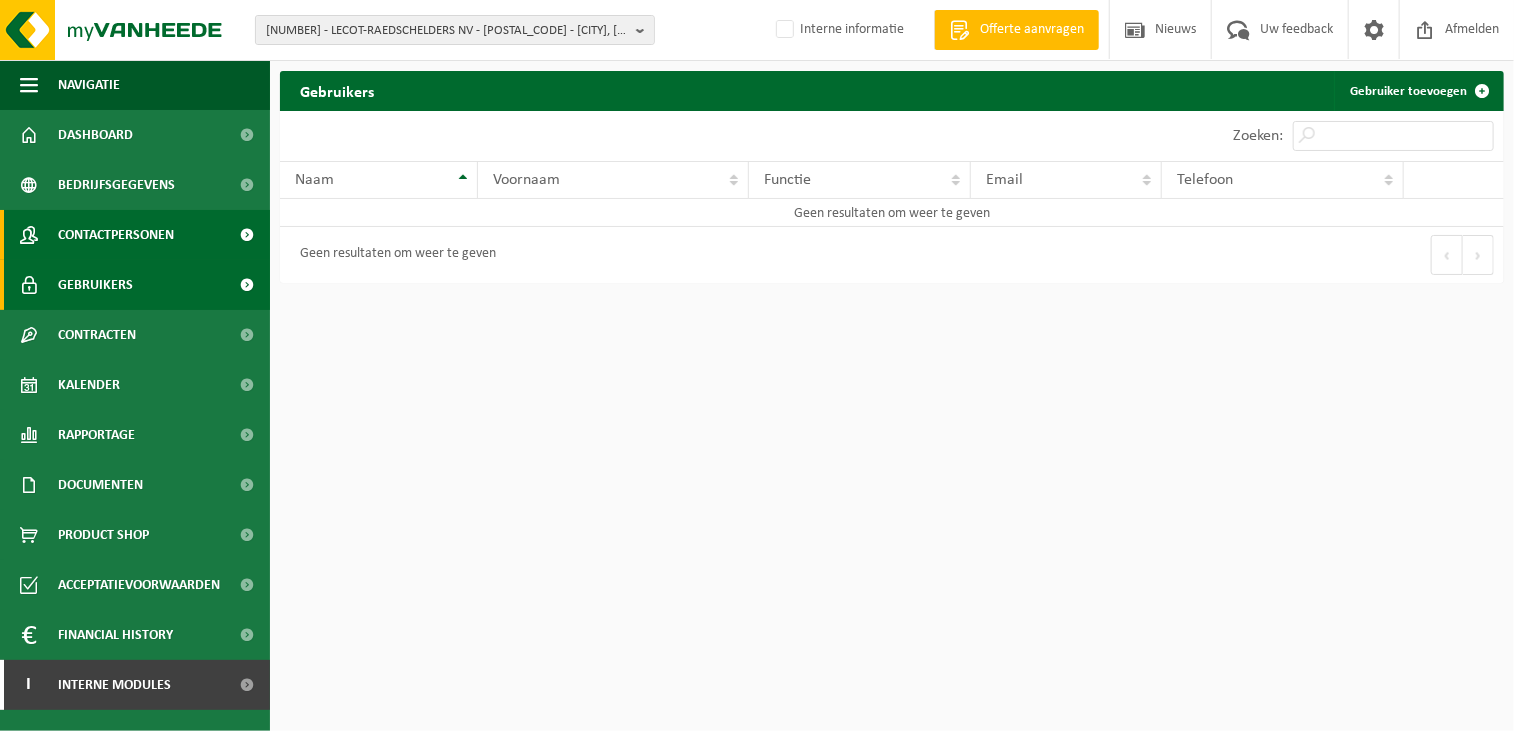 click on "Contactpersonen" at bounding box center [116, 235] 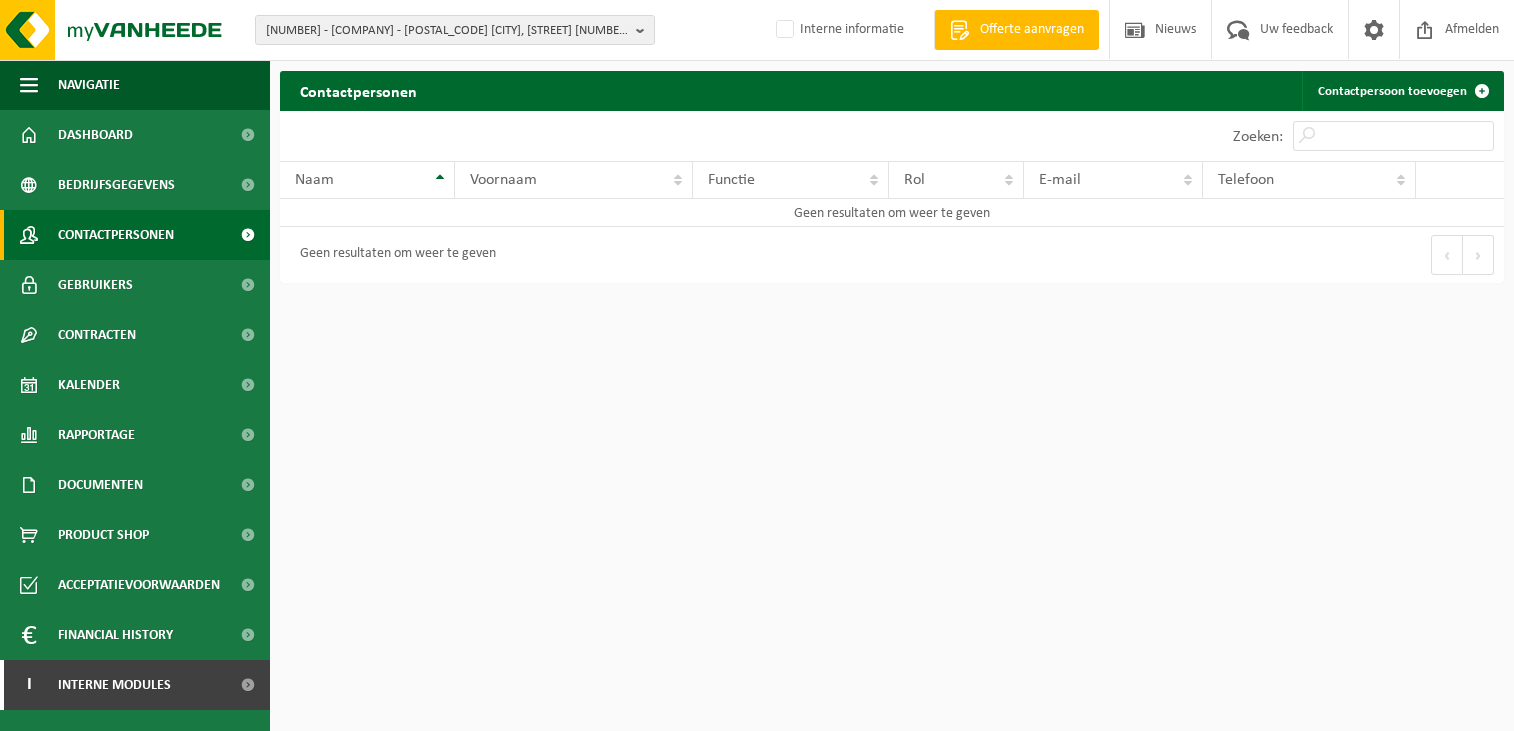 scroll, scrollTop: 0, scrollLeft: 0, axis: both 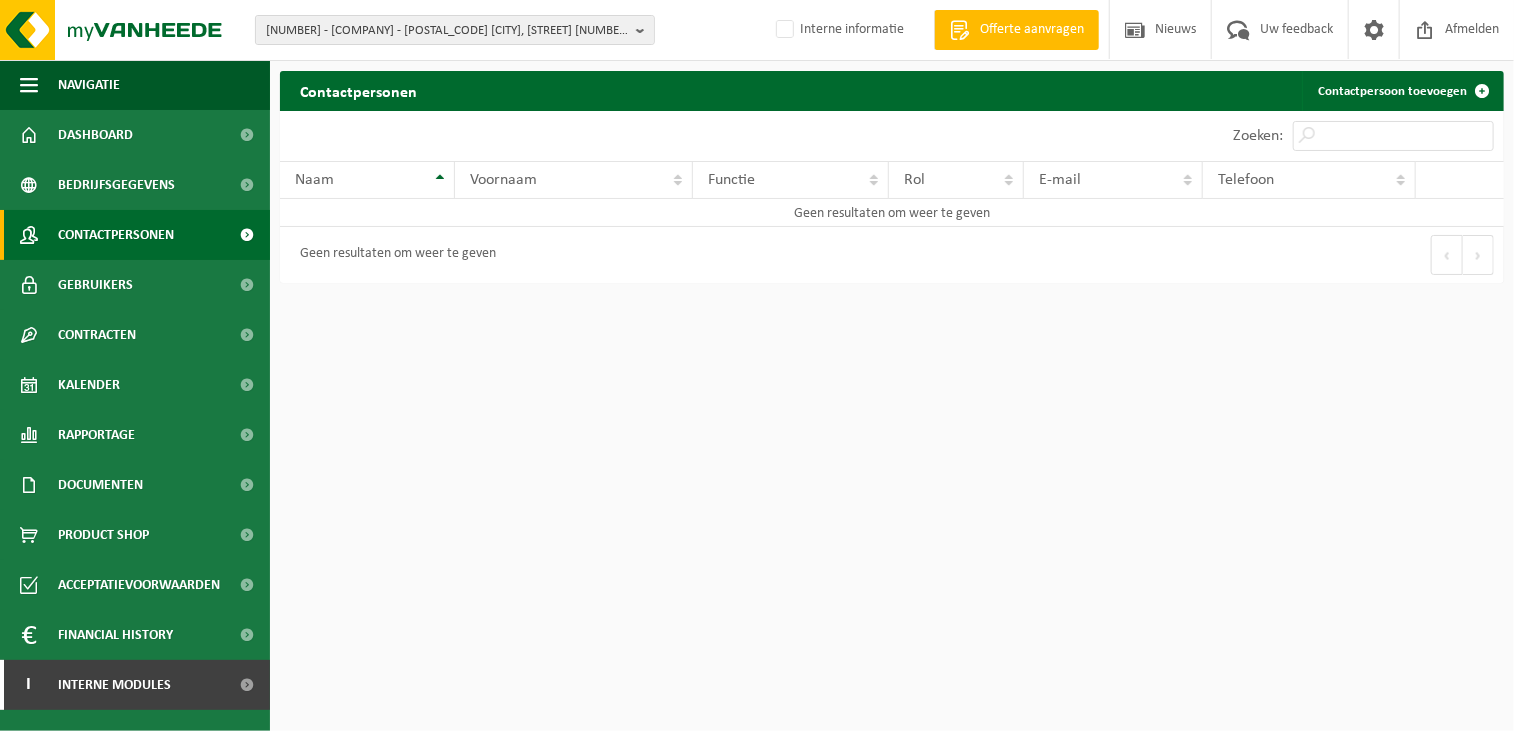 click on "[NUMBER] - [COMPANY] - [POSTAL_CODE] [CITY], [STREET] [NUMBER] [NUMBER] - [COMPANY] - [POSTAL_CODE] [CITY], [STREET] [NUMBER] [NUMBER] - [COMPANY] - [POSTAL_CODE] [CITY], [STREET] [NUMBER] [NUMBER] - [COMPANY] - FILIAAL [CITY] - [POSTAL_CODE] [CITY], [STREET] [NUMBER] [NUMBER] - [COMPANY] - [COMPANY] - [POSTAL_CODE] [CITY], [STREET] [NUMBER] [NUMBER] - [COMPANY] - WERF [CITY] - [POSTAL_CODE] [CITY], [STREET] ([STREET] [NUMBER]) [NUMBER] [NUMBER] - [COMPANY] - [POSTAL_CODE] [CITY], [STREET] [NUMBER]" at bounding box center (757, 365) 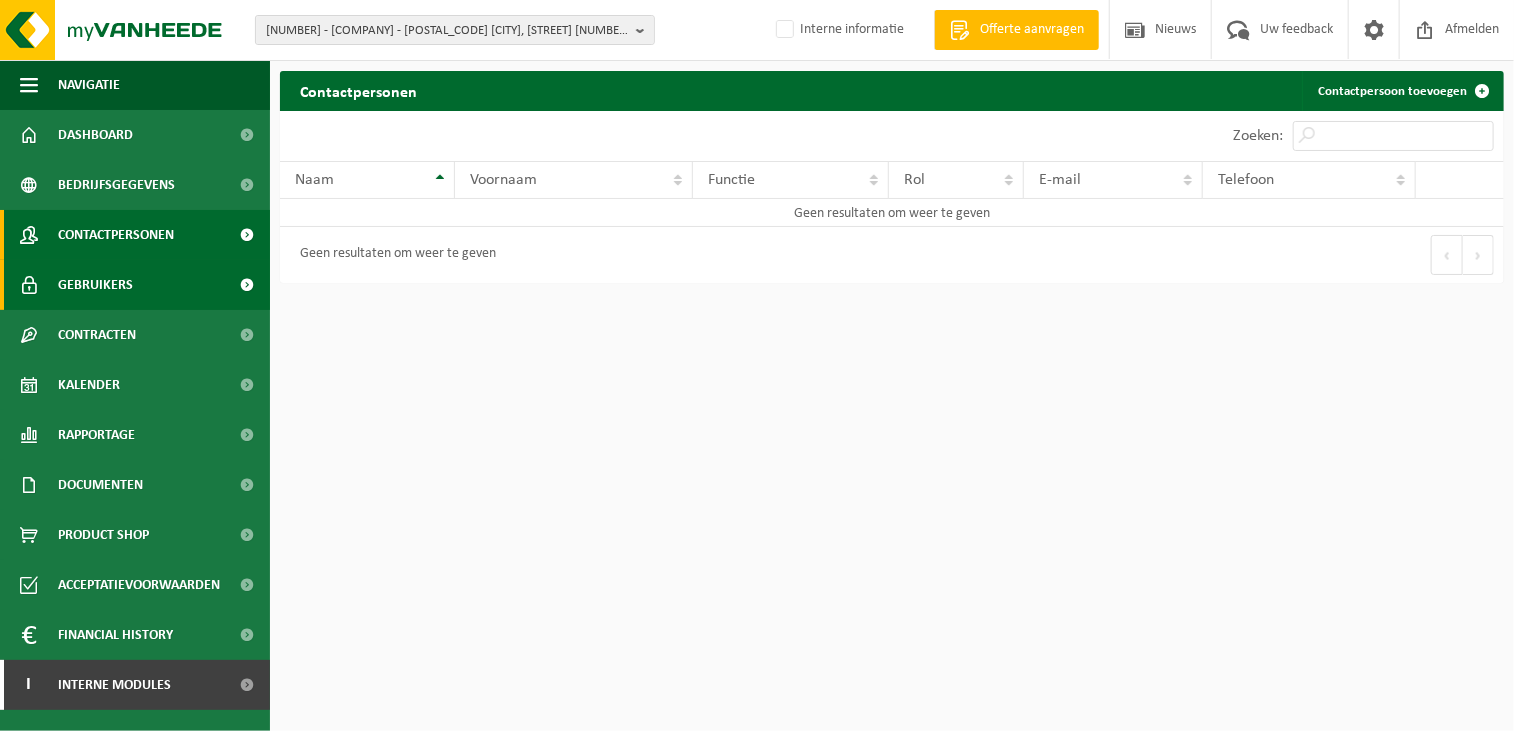 click on "Gebruikers" at bounding box center [95, 285] 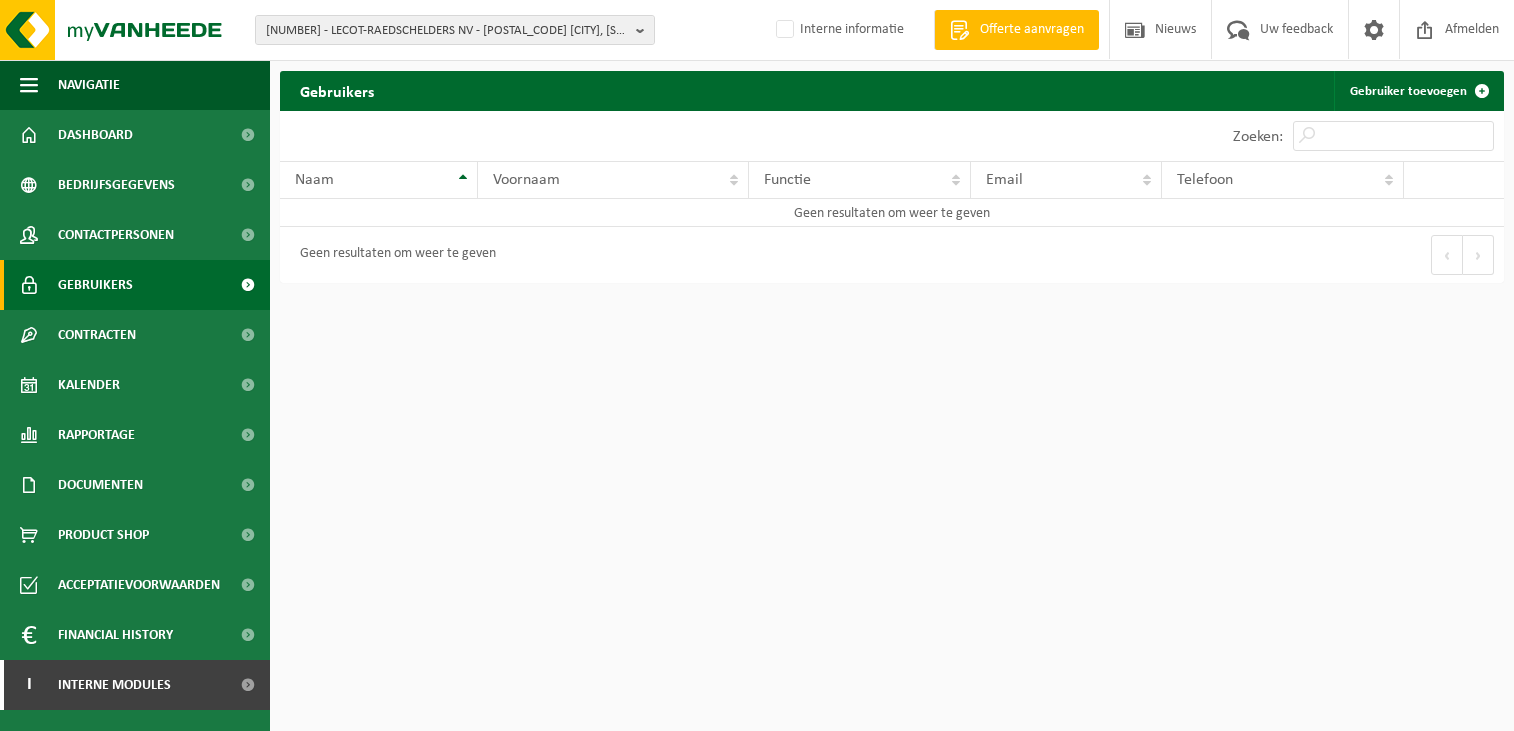 scroll, scrollTop: 0, scrollLeft: 0, axis: both 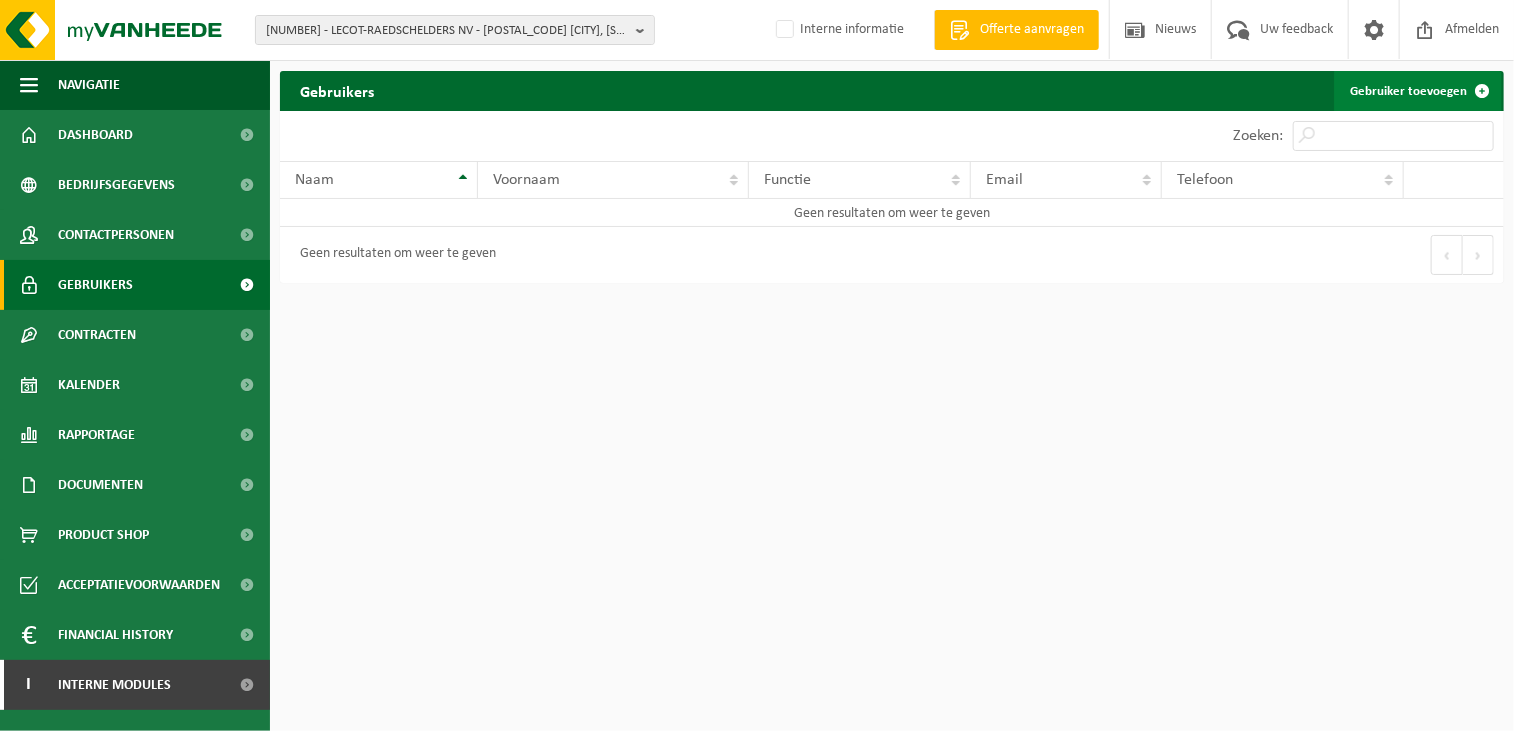click on "Gebruiker toevoegen" at bounding box center [1418, 91] 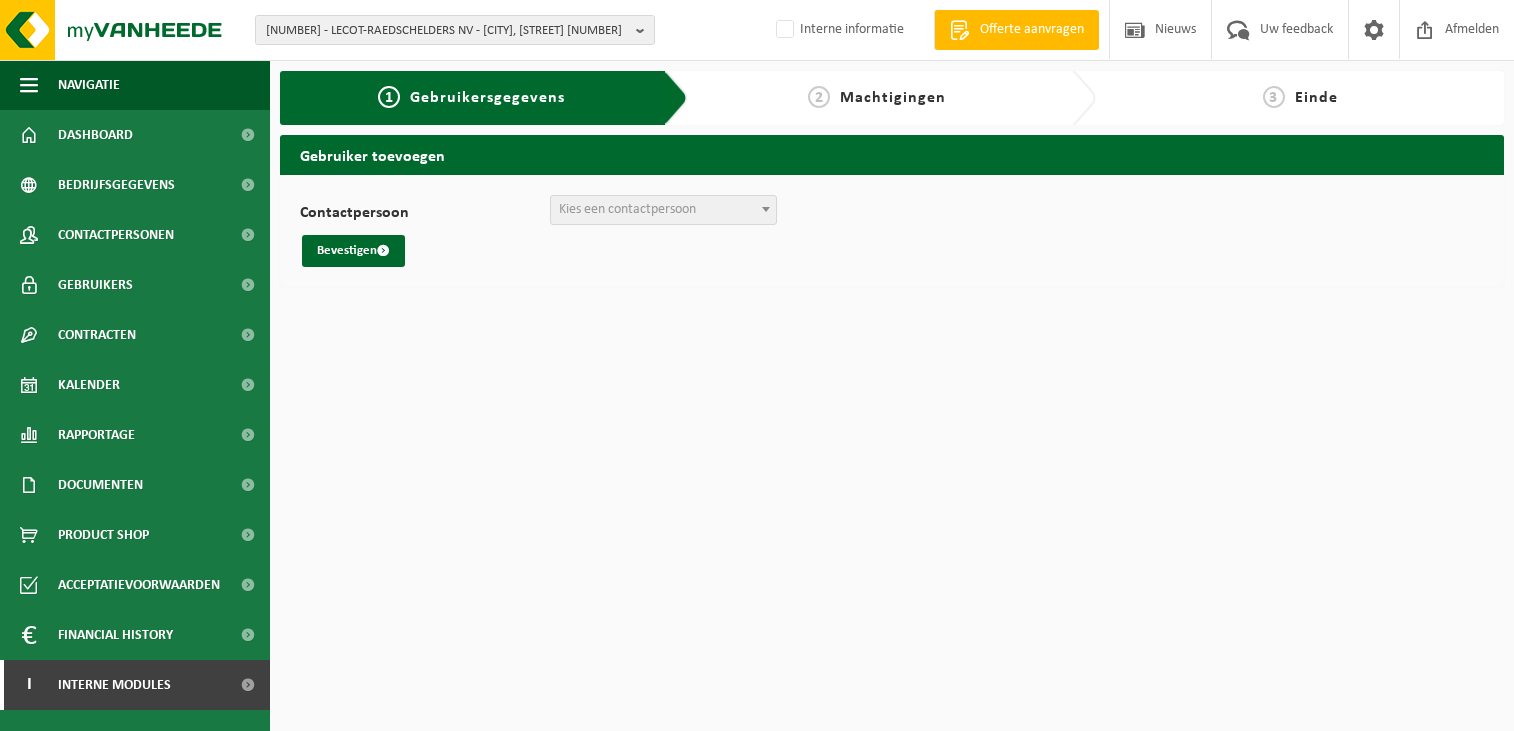 scroll, scrollTop: 0, scrollLeft: 0, axis: both 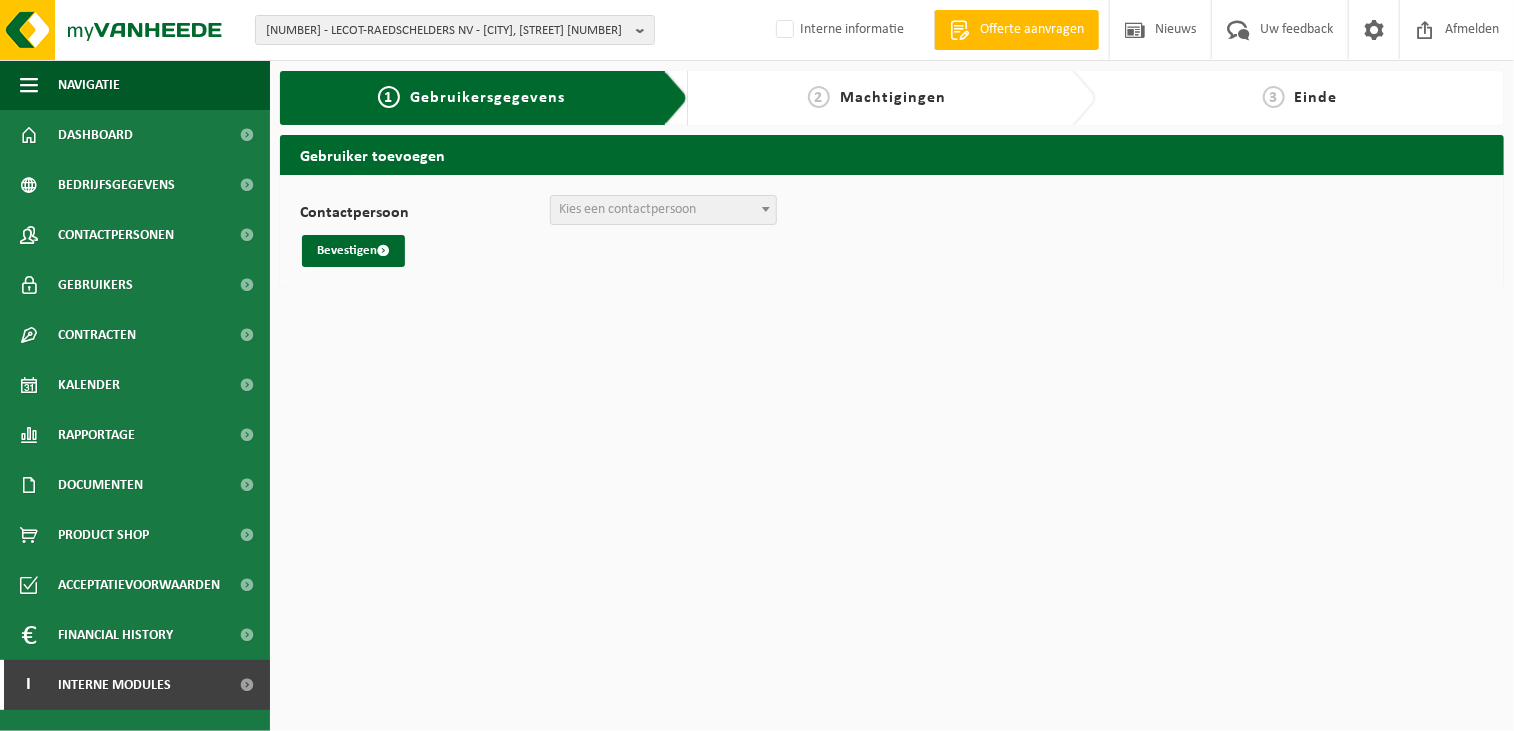 click on "Kies een contactpersoon" at bounding box center (627, 209) 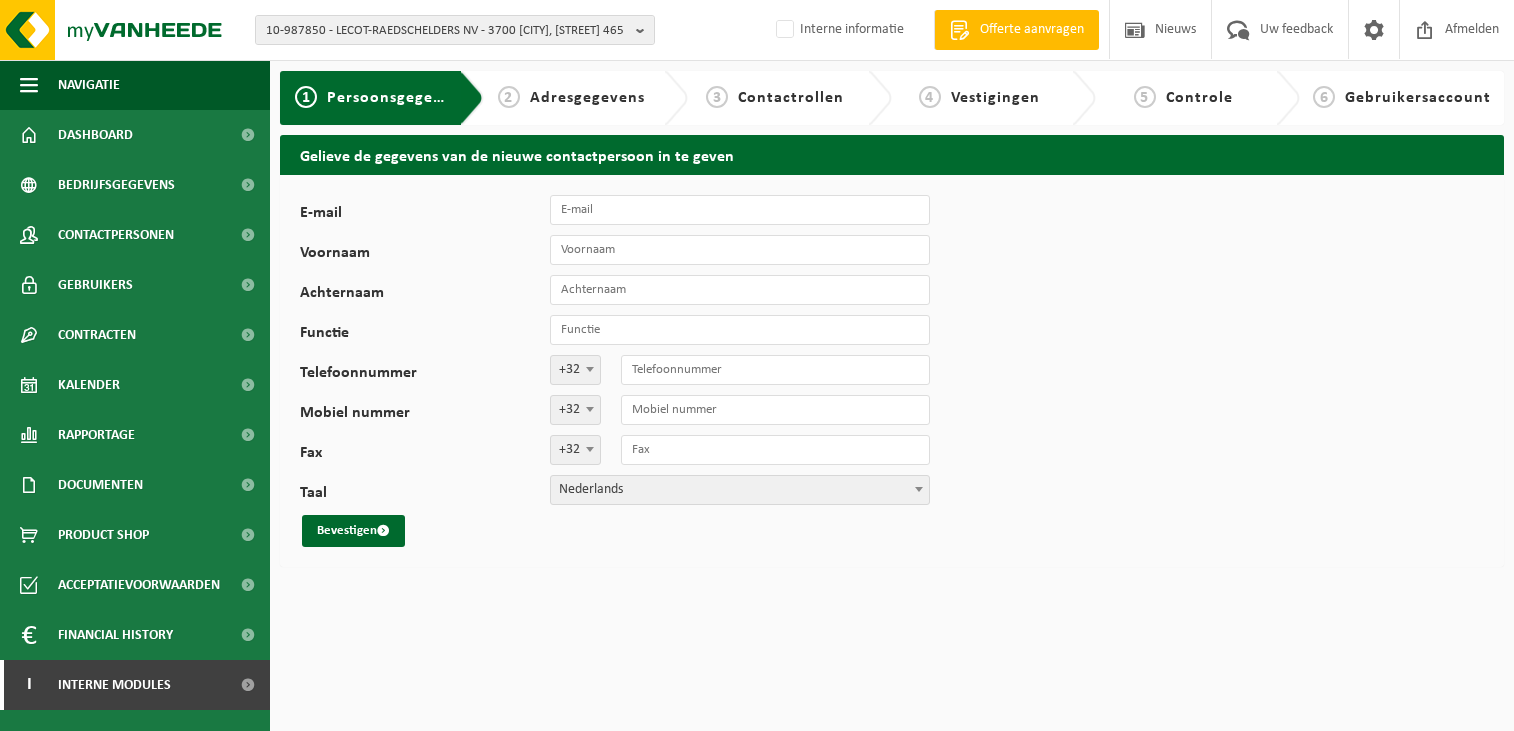 scroll, scrollTop: 0, scrollLeft: 0, axis: both 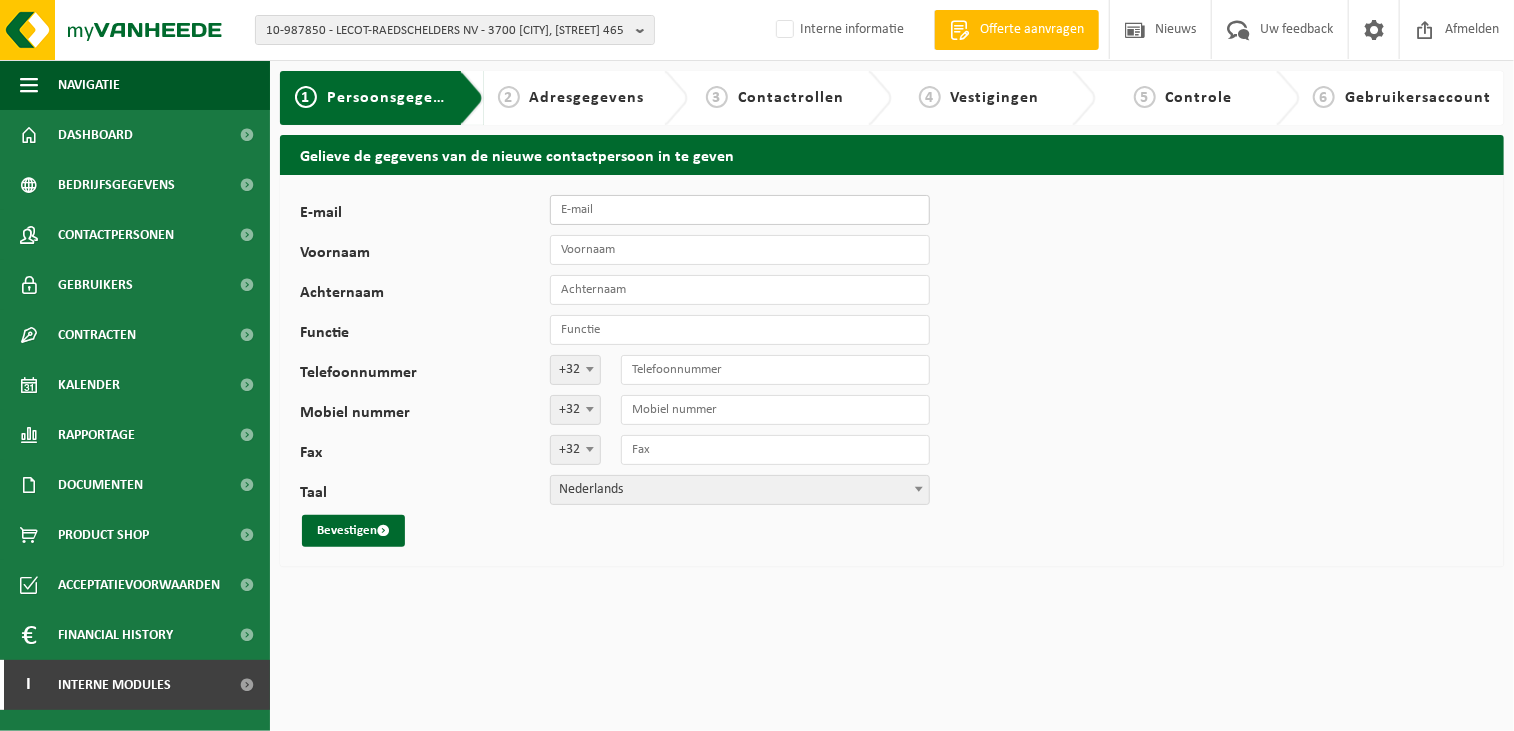 click on "E-mail" at bounding box center (740, 210) 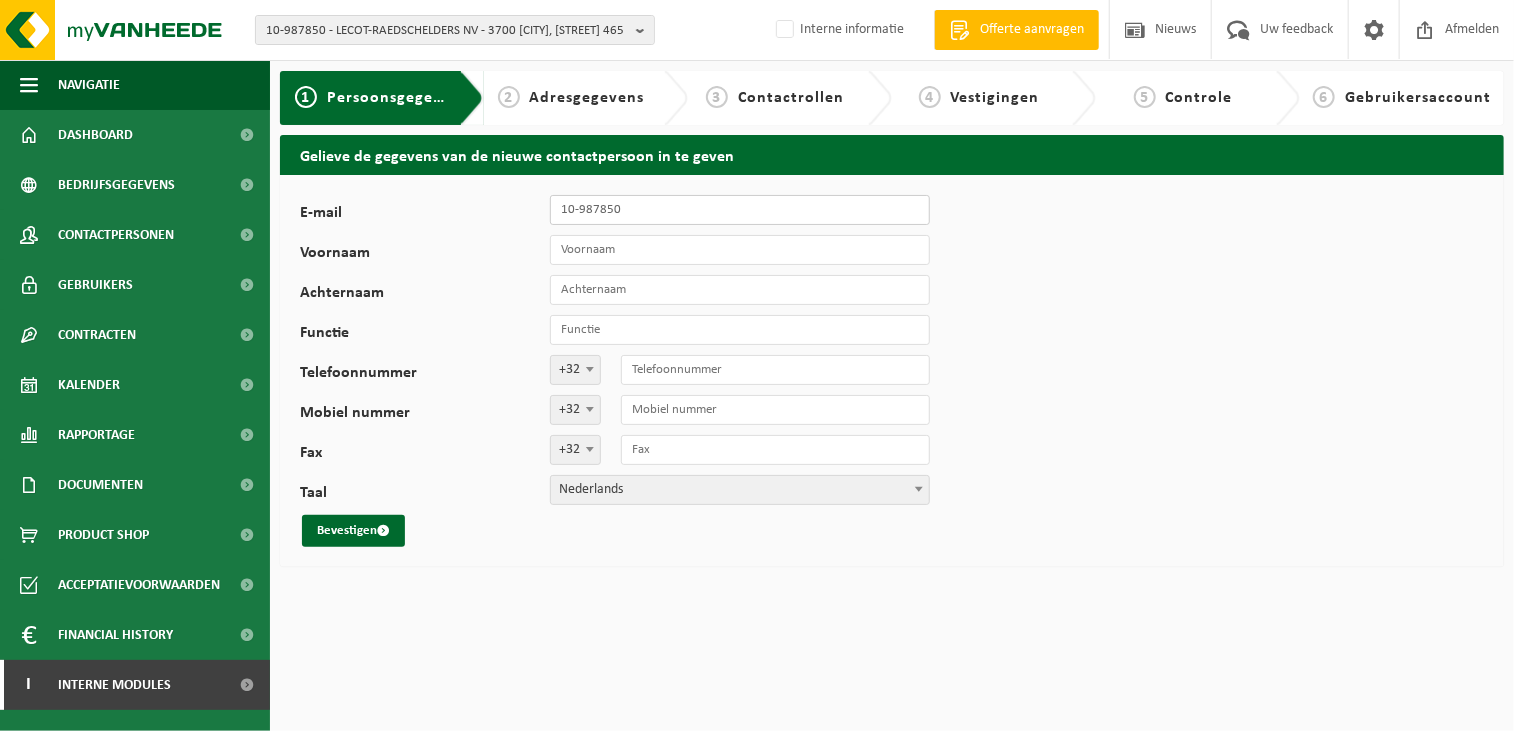 drag, startPoint x: 642, startPoint y: 218, endPoint x: 424, endPoint y: 211, distance: 218.11235 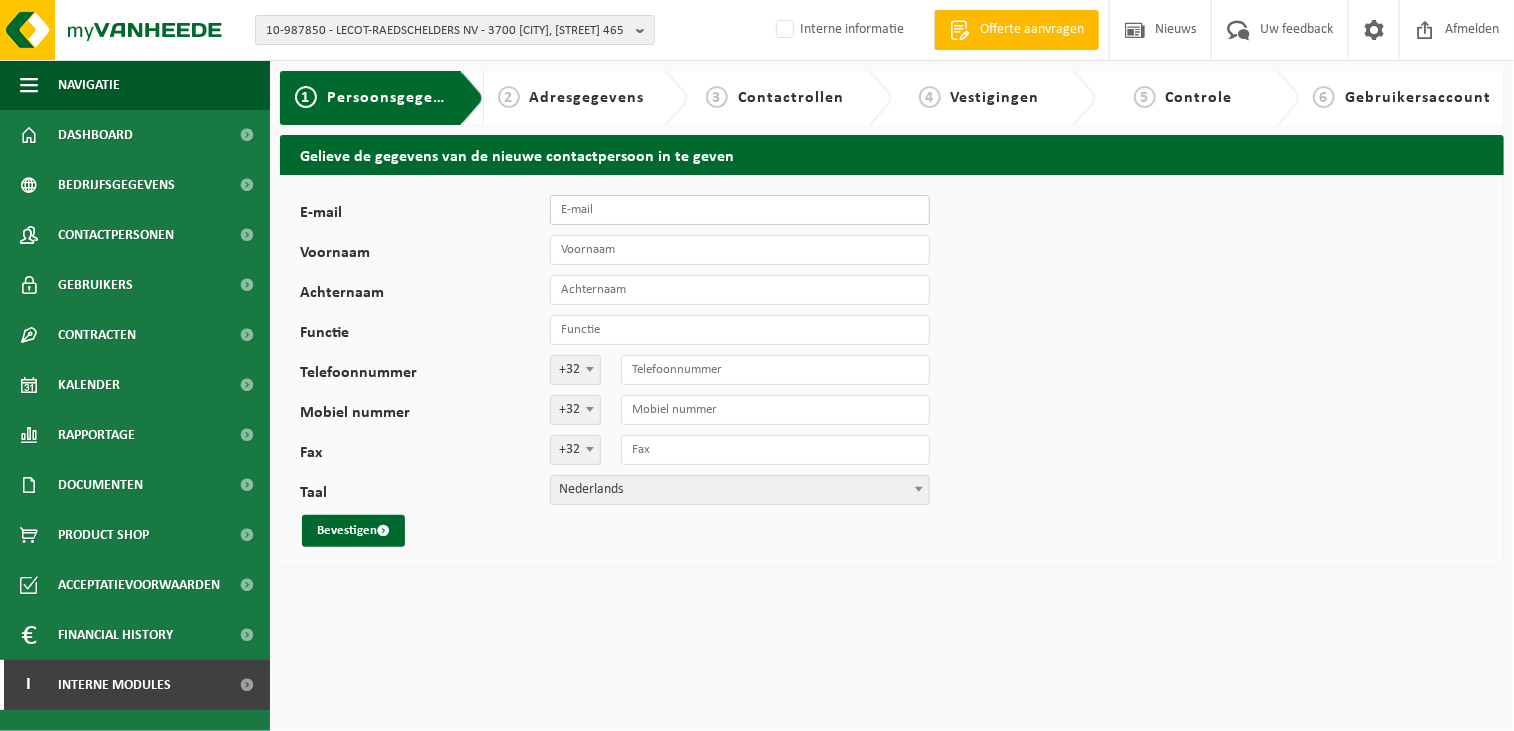 click on "E-mail" at bounding box center (740, 210) 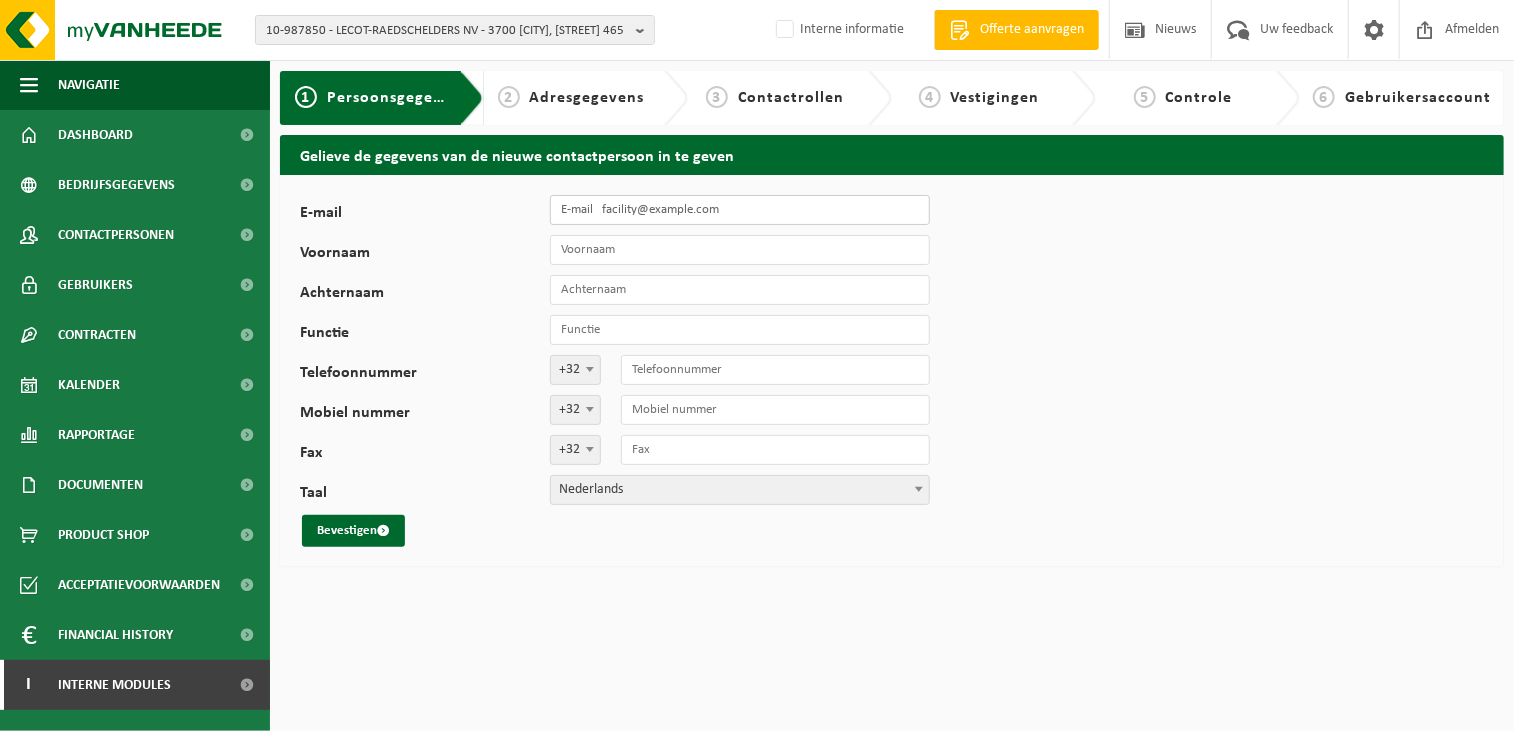 type on "E-mail   facility@example.com" 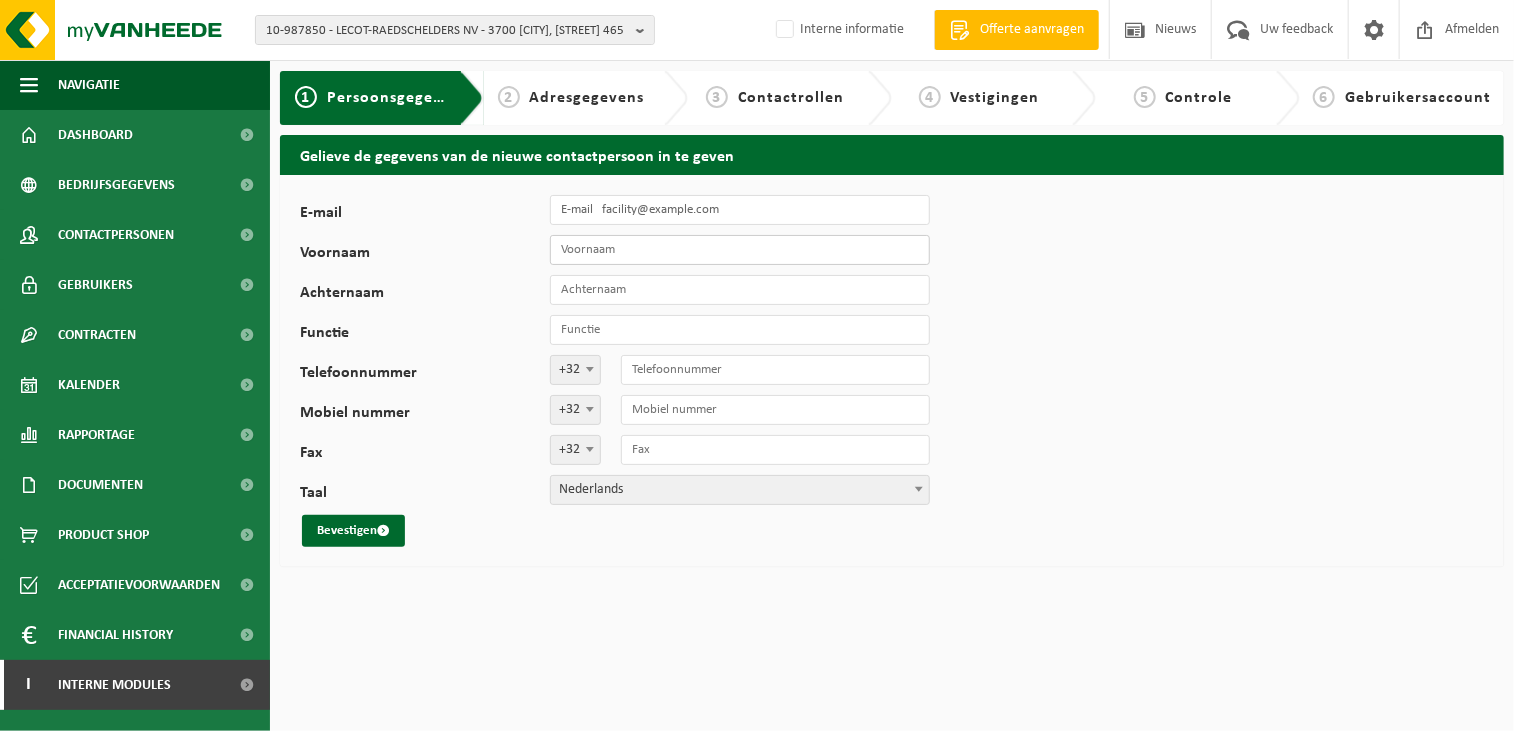 click on "Voornaam" at bounding box center [740, 250] 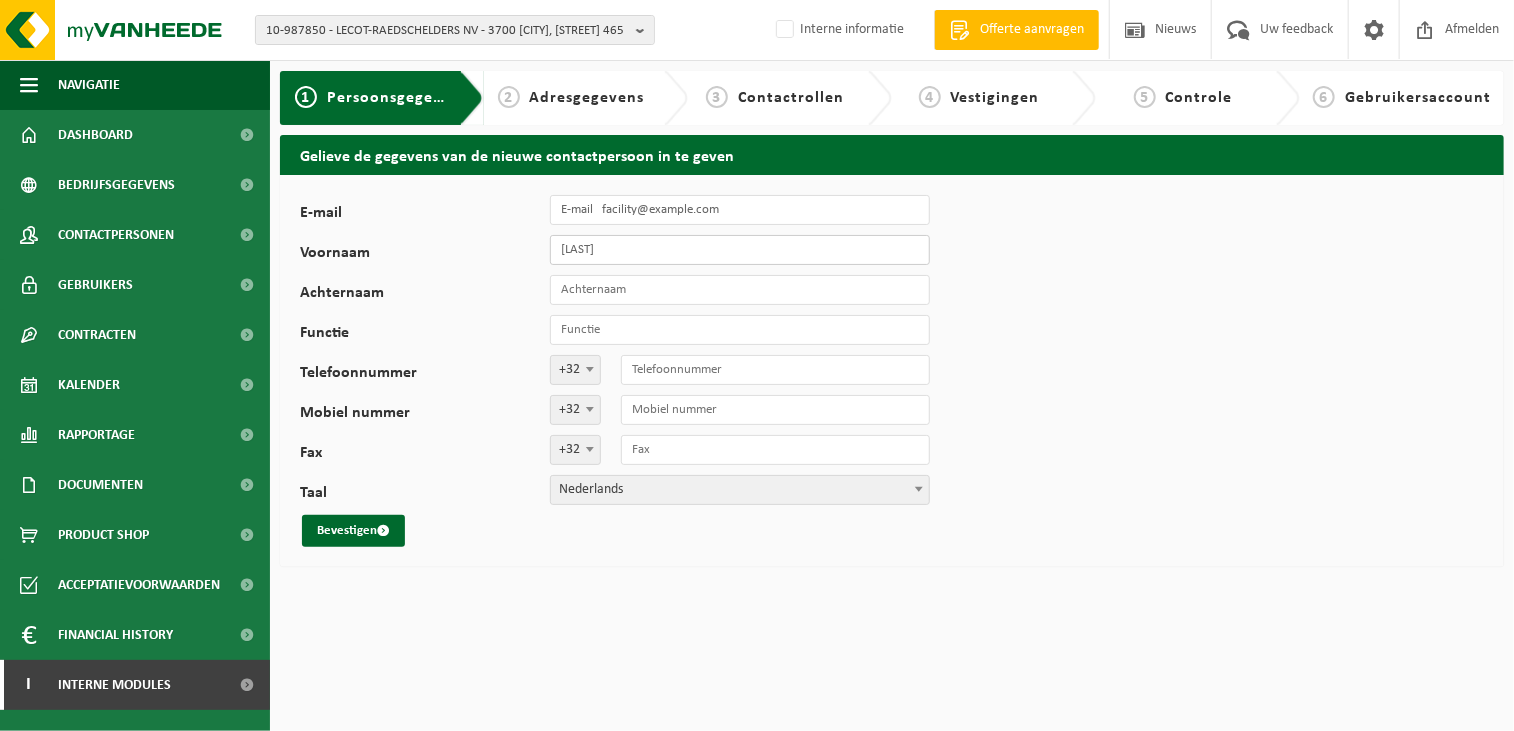 click on "PEtra" at bounding box center [740, 250] 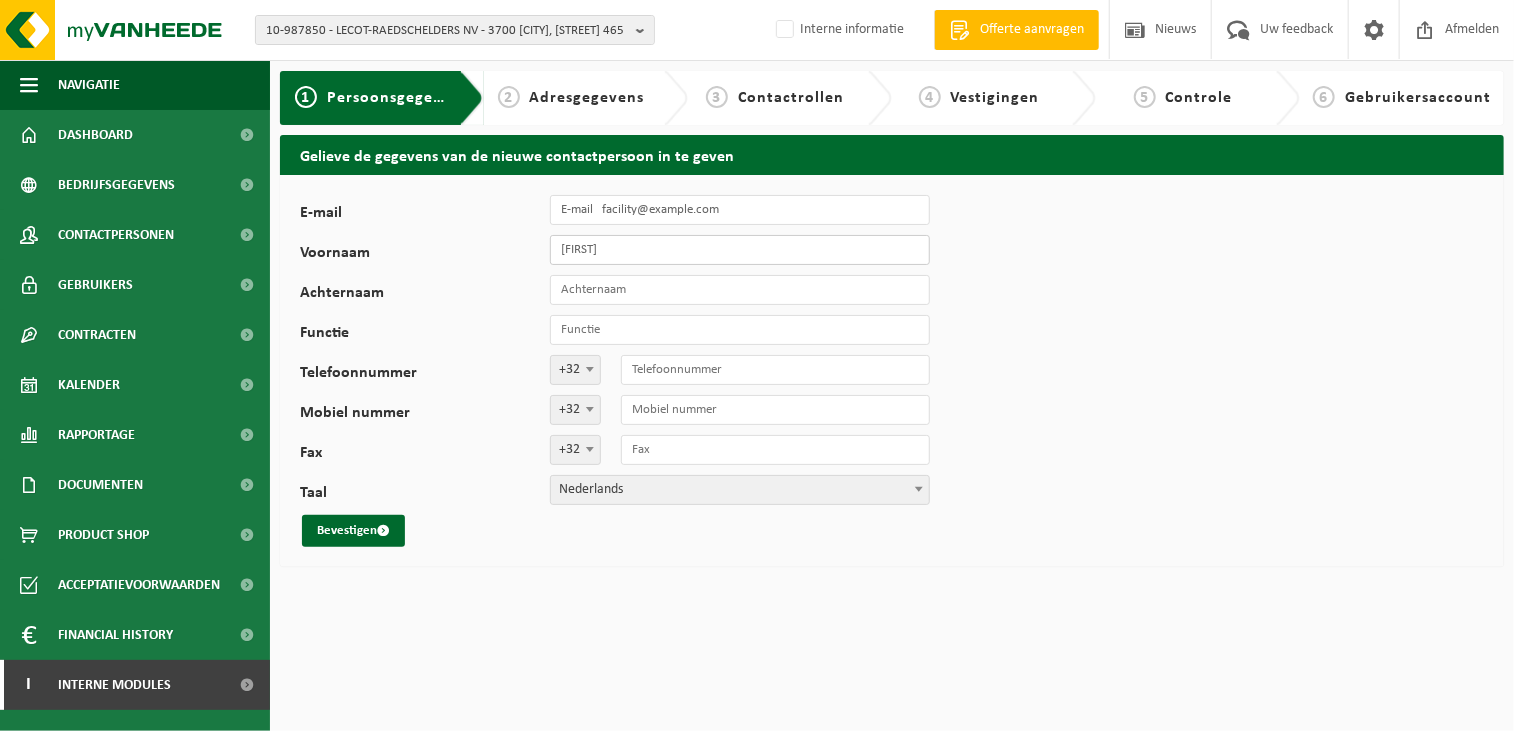 type on "Petra" 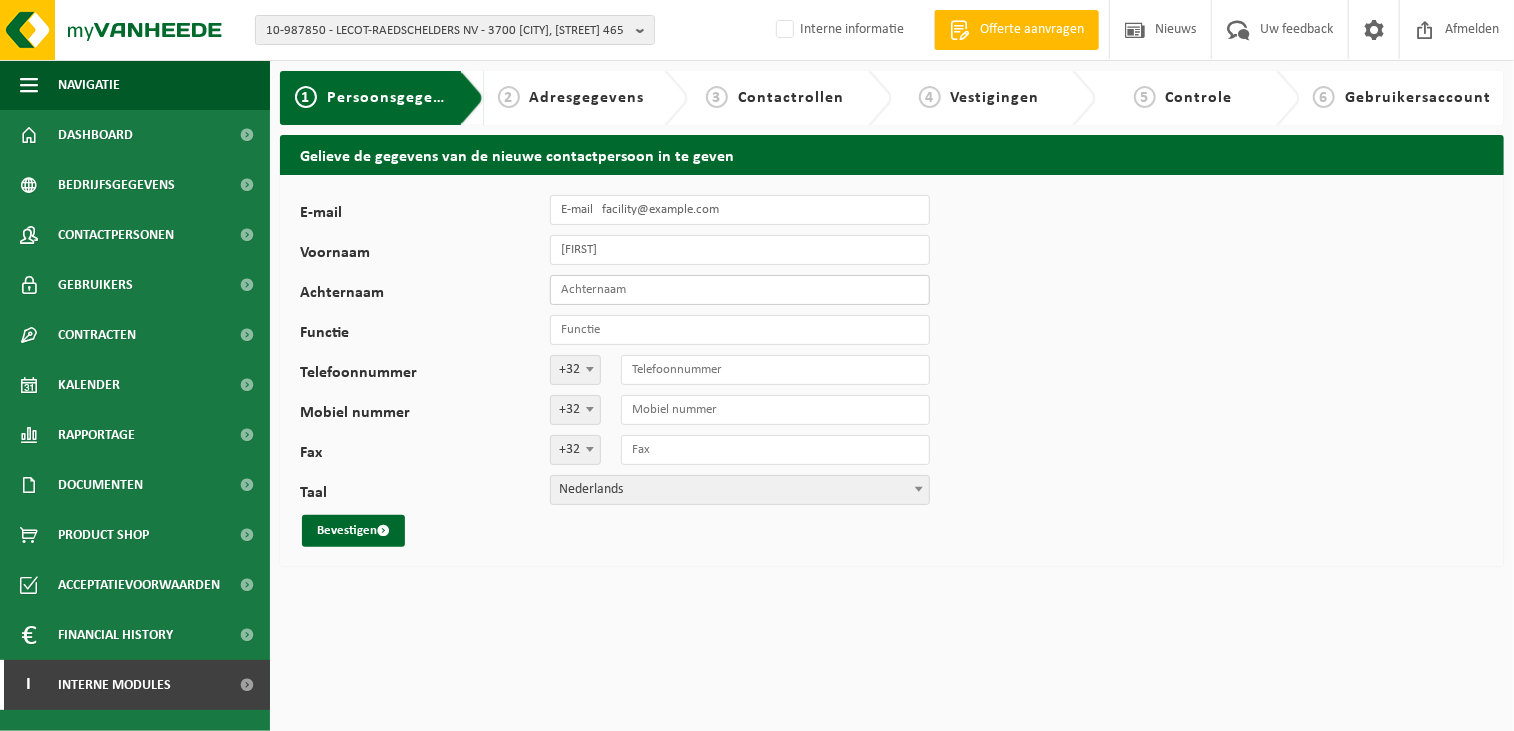 click on "Achternaam" at bounding box center (740, 290) 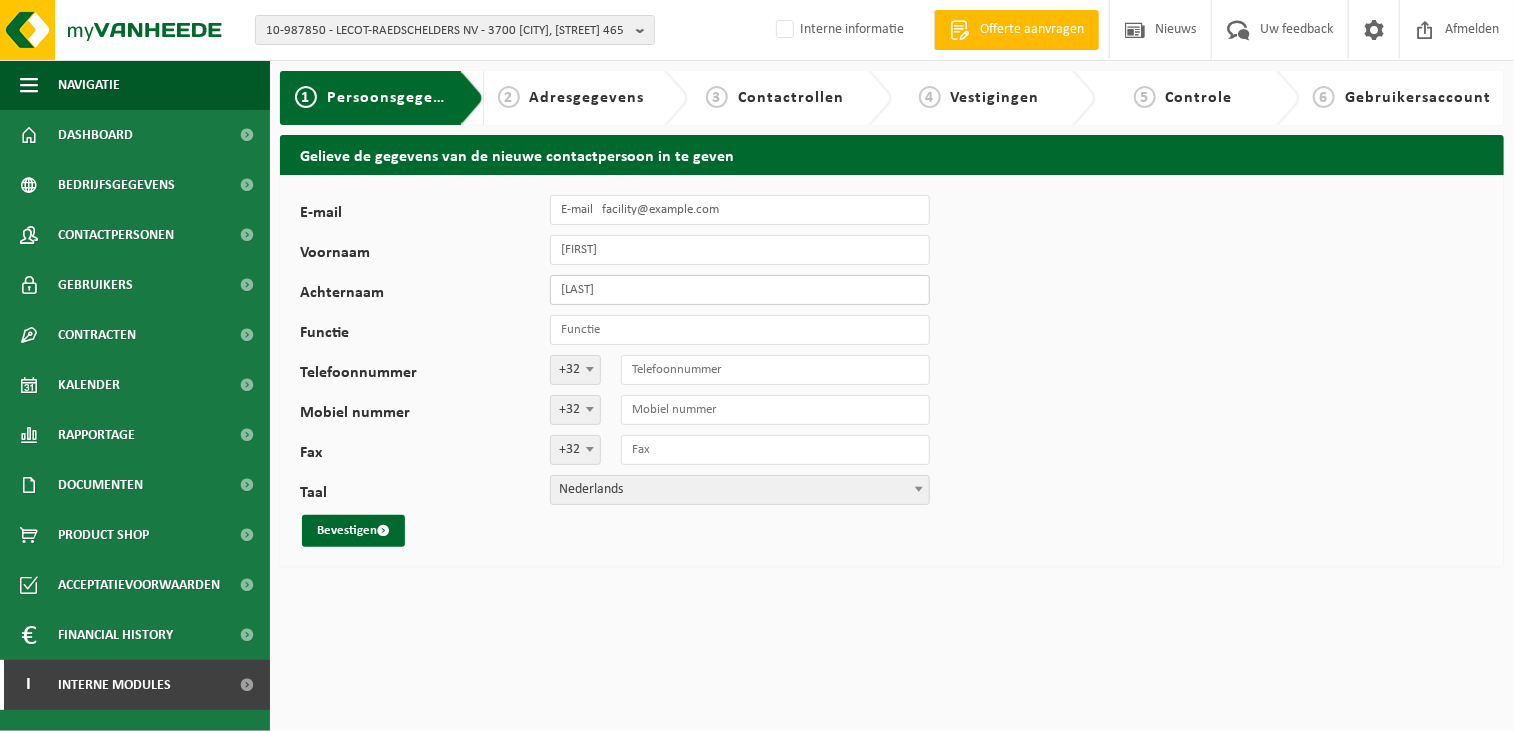 drag, startPoint x: 600, startPoint y: 286, endPoint x: 680, endPoint y: 283, distance: 80.05623 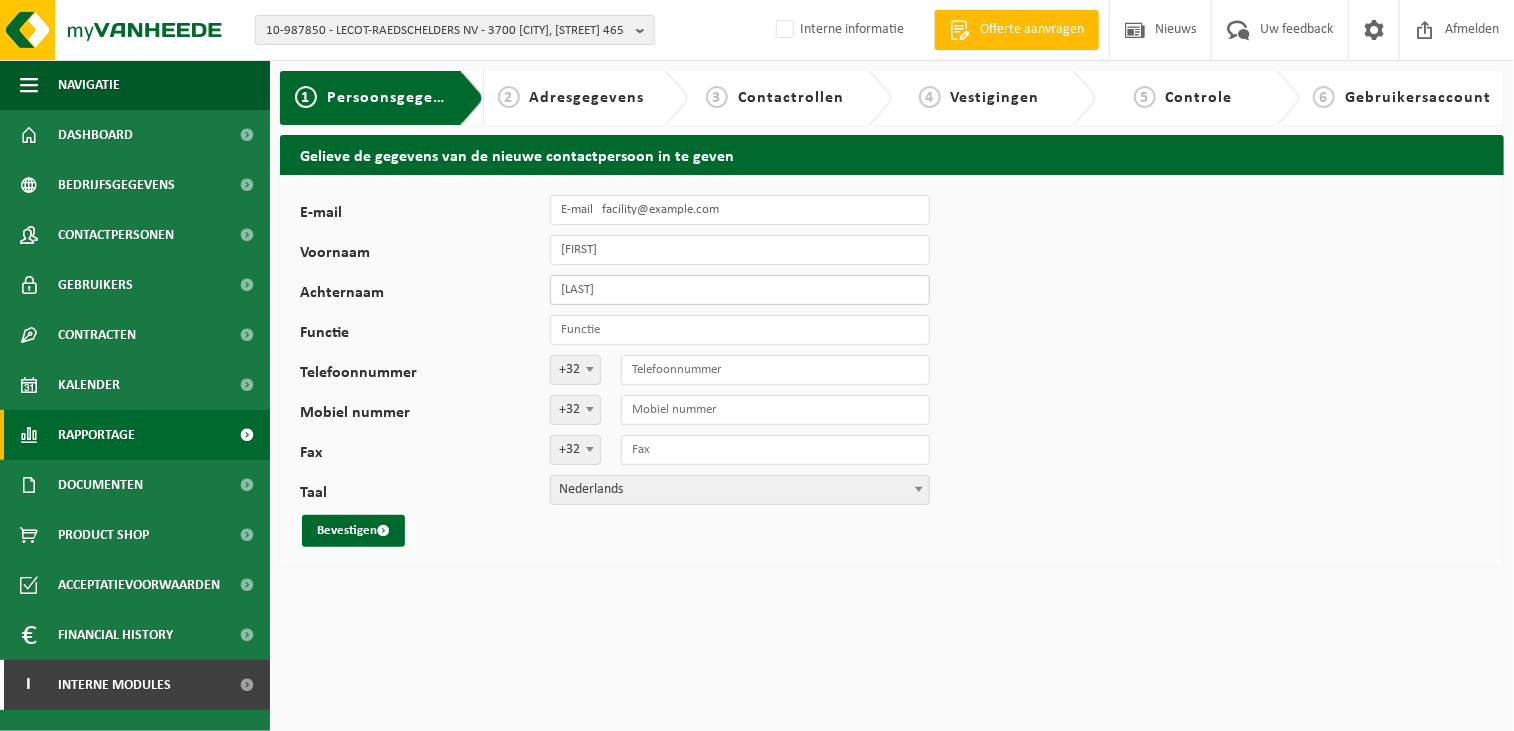 type on "Derveaux" 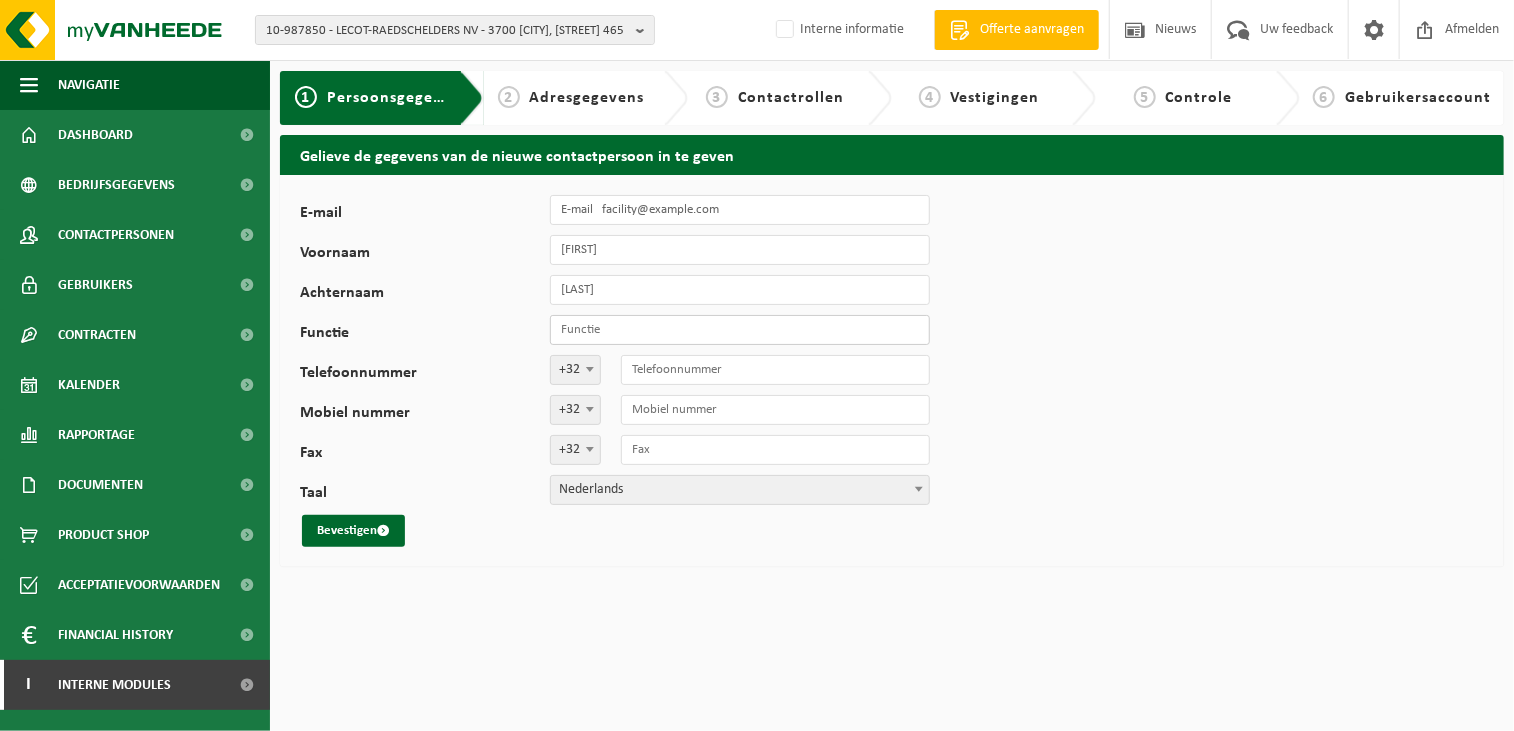 click on "Functie" at bounding box center [740, 330] 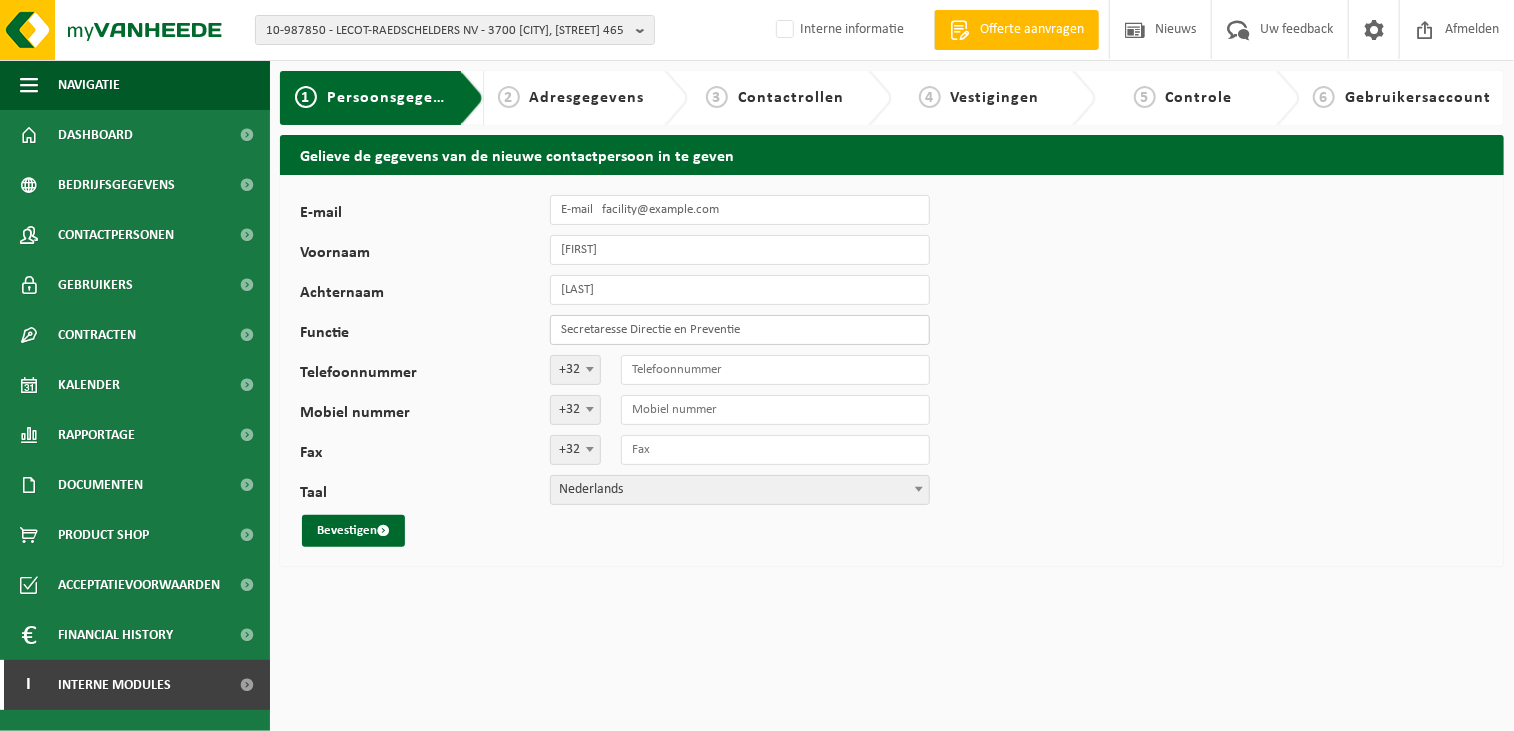 type on "Secretaresse Directie en Preventie" 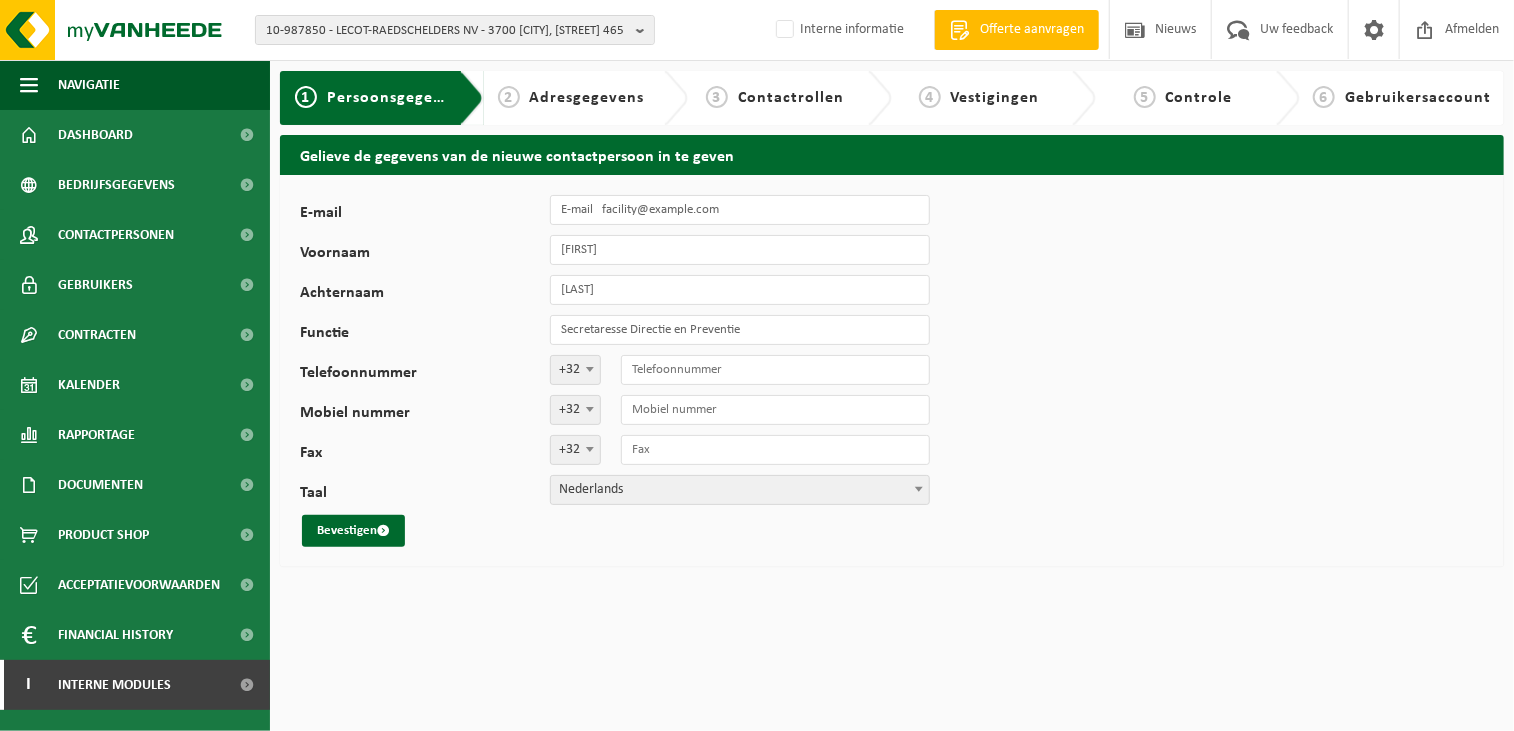 click on "E-mail   facility@lecot.be       Voornaam   Petra       Achternaam   Derveaux       Functie   Secretaresse Directie en Preventie       Telefoonnummer     +32 ';  +49 ';  +33 ';  +44 ';  +352 ';  +31 ';  +32         Mobiel nummer     +32 ';  +49 ';  +33 ';  +44 ';  +352 ';  +31 ';  +32         Fax     +32 ';  +49 ';  +33 ';  +44 ';  +352 ';  +31 ';  +32         Taal     Nederlands   Français   English   Nederlands        Bevestigen" at bounding box center (892, 371) 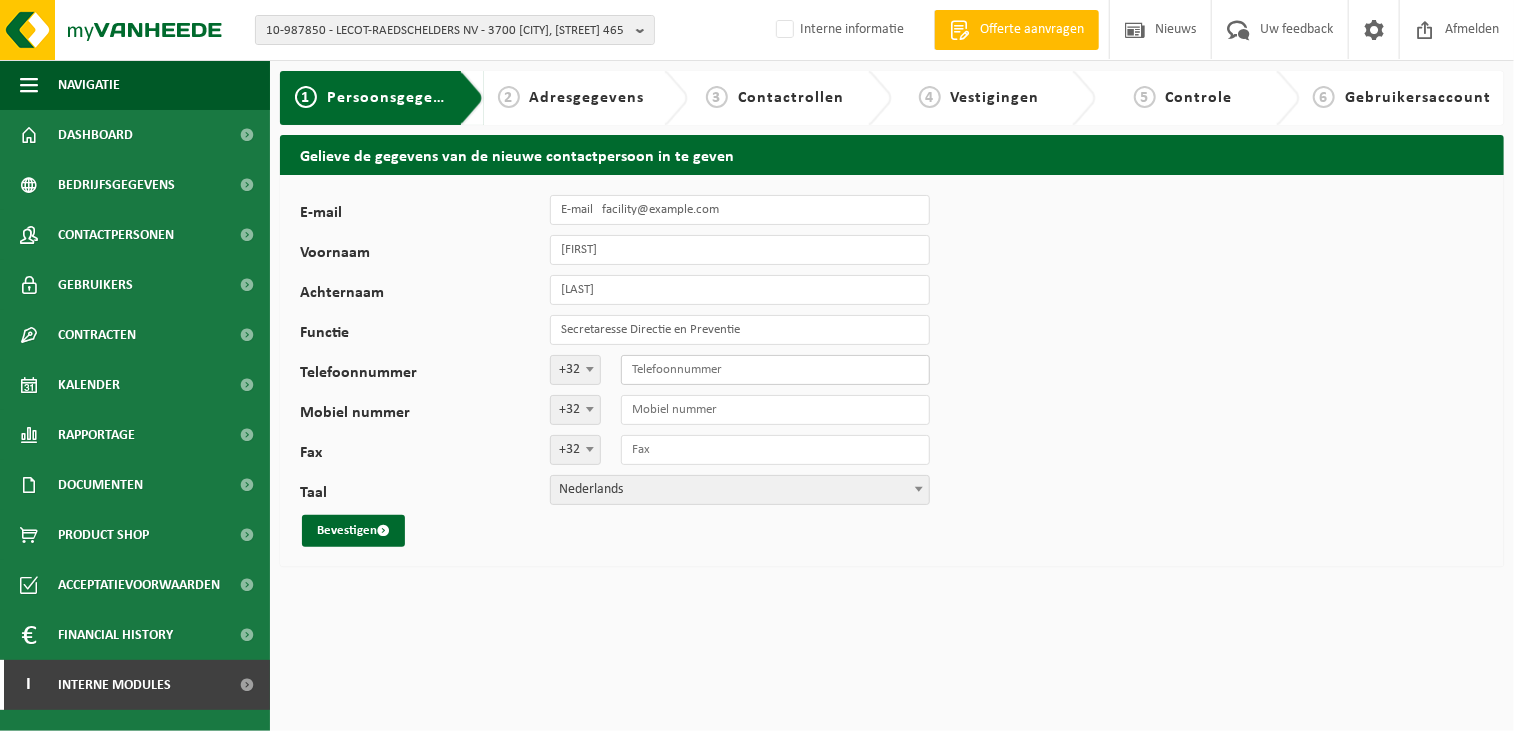 click on "Telefoonnummer" at bounding box center (775, 370) 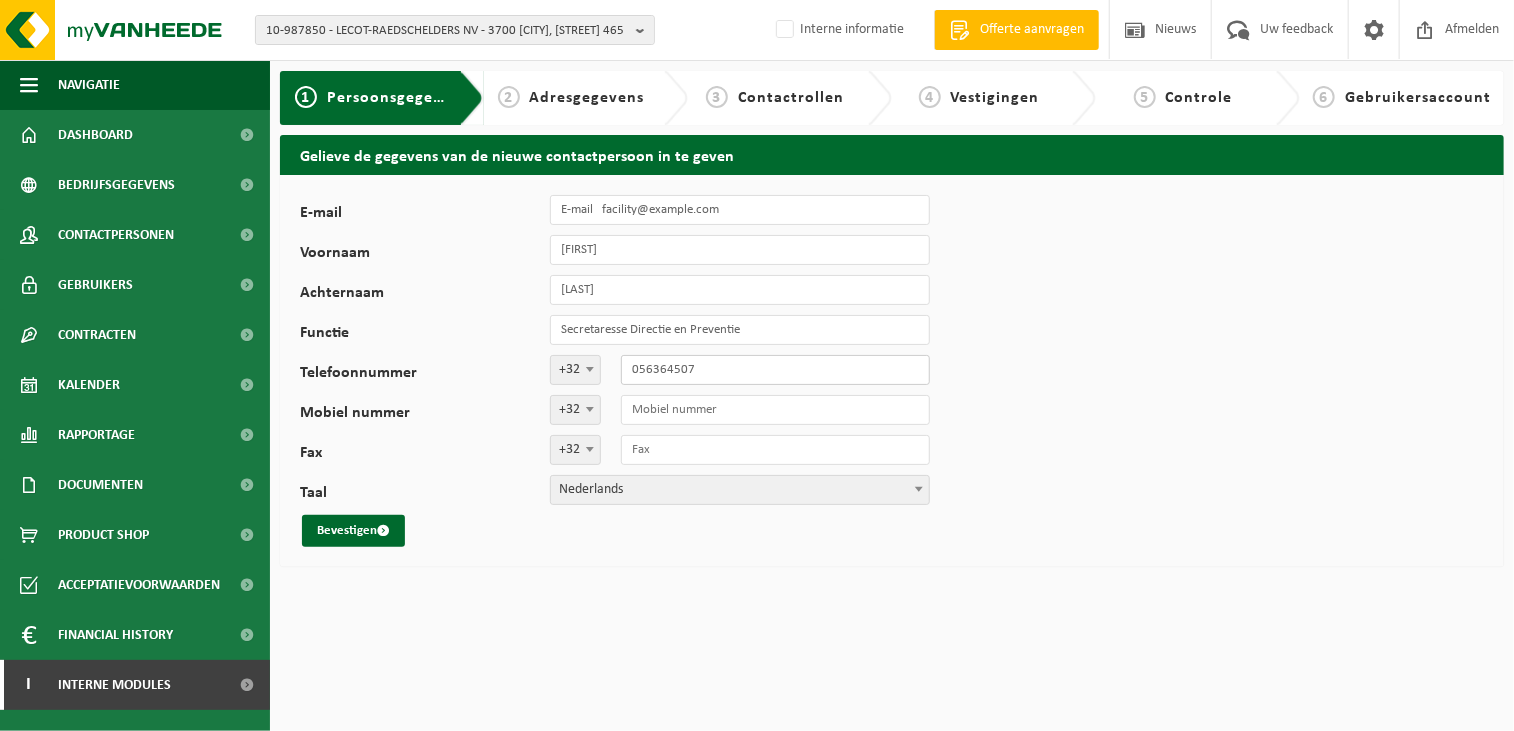 type on "056364507" 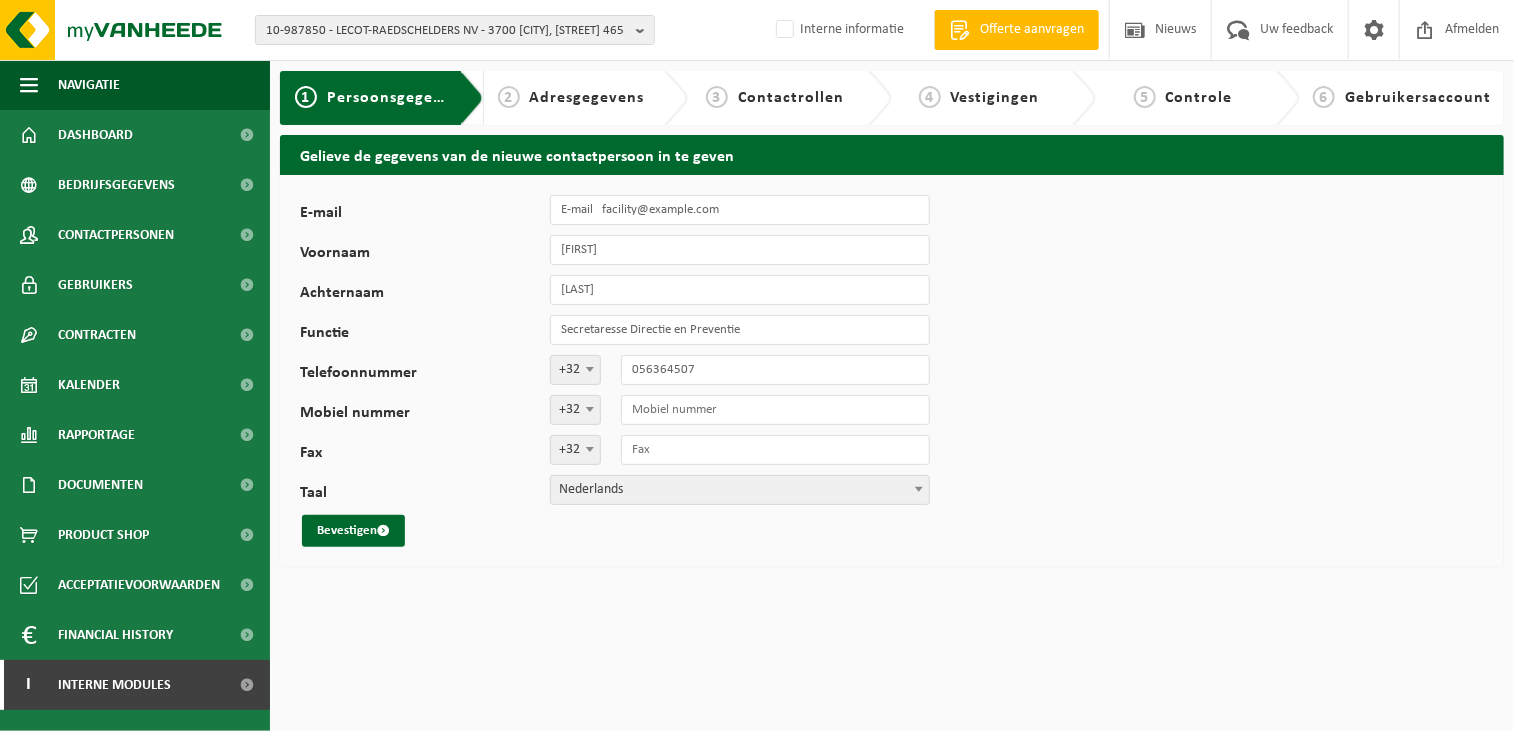 click on "E-mail   facility@lecot.be       Voornaam   Petra       Achternaam   Derveaux       Functie   Secretaresse Directie en Preventie       Telefoonnummer     +32 ';  +49 ';  +33 ';  +44 ';  +352 ';  +31 ';  +32   056364507       Mobiel nummer     +32 ';  +49 ';  +33 ';  +44 ';  +352 ';  +31 ';  +32         Fax     +32 ';  +49 ';  +33 ';  +44 ';  +352 ';  +31 ';  +32         Taal     Nederlands   Français   English   Nederlands        Bevestigen" at bounding box center [892, 371] 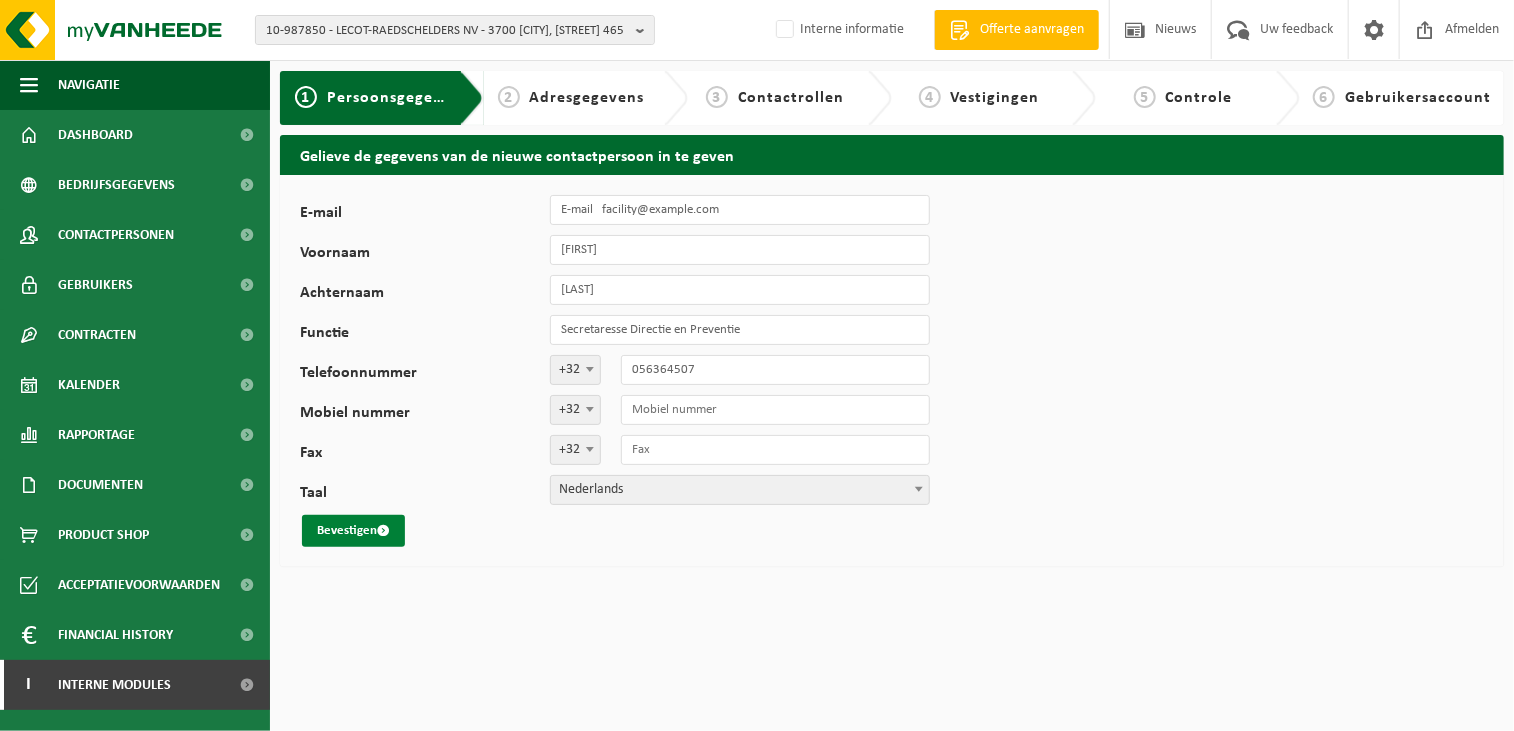 click on "Bevestigen" at bounding box center [353, 531] 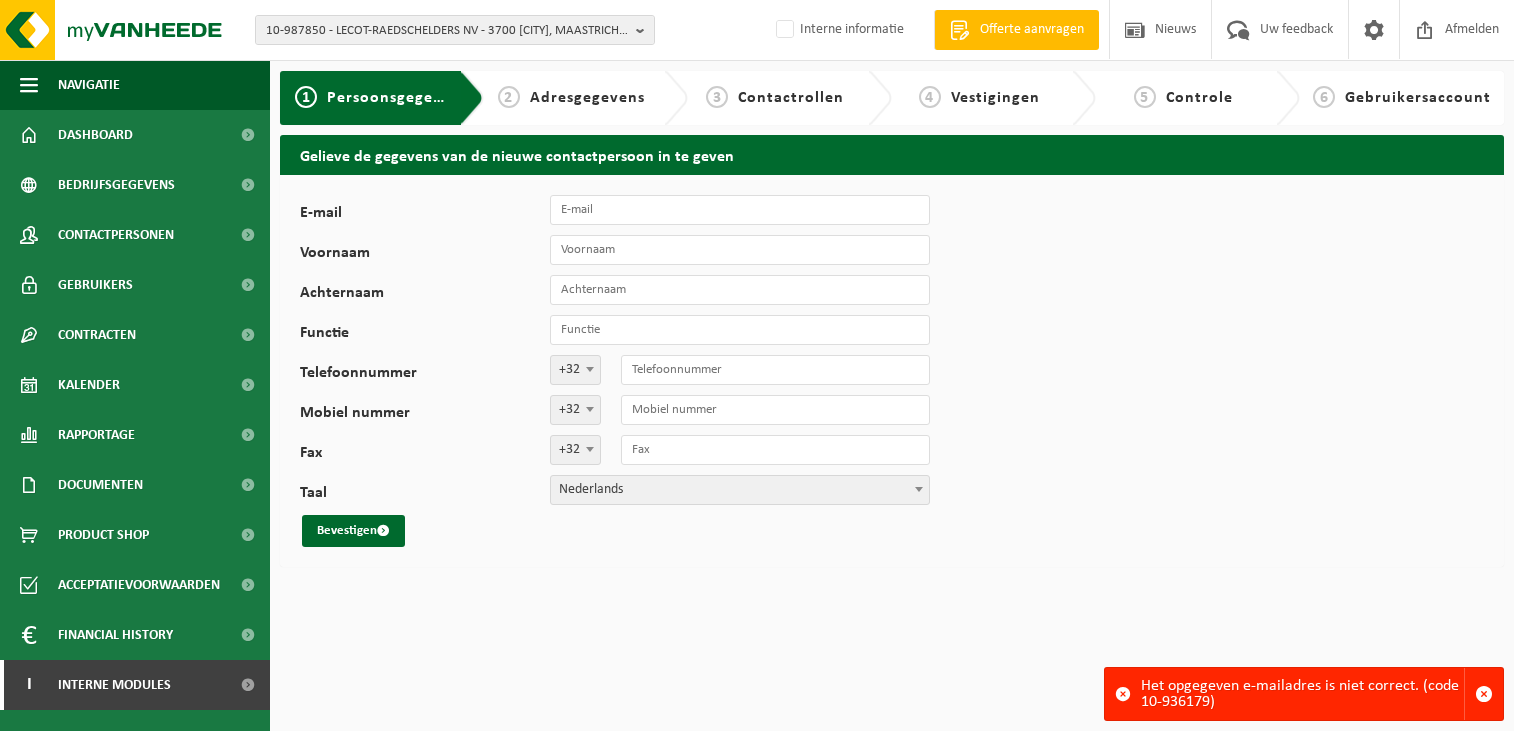 scroll, scrollTop: 0, scrollLeft: 0, axis: both 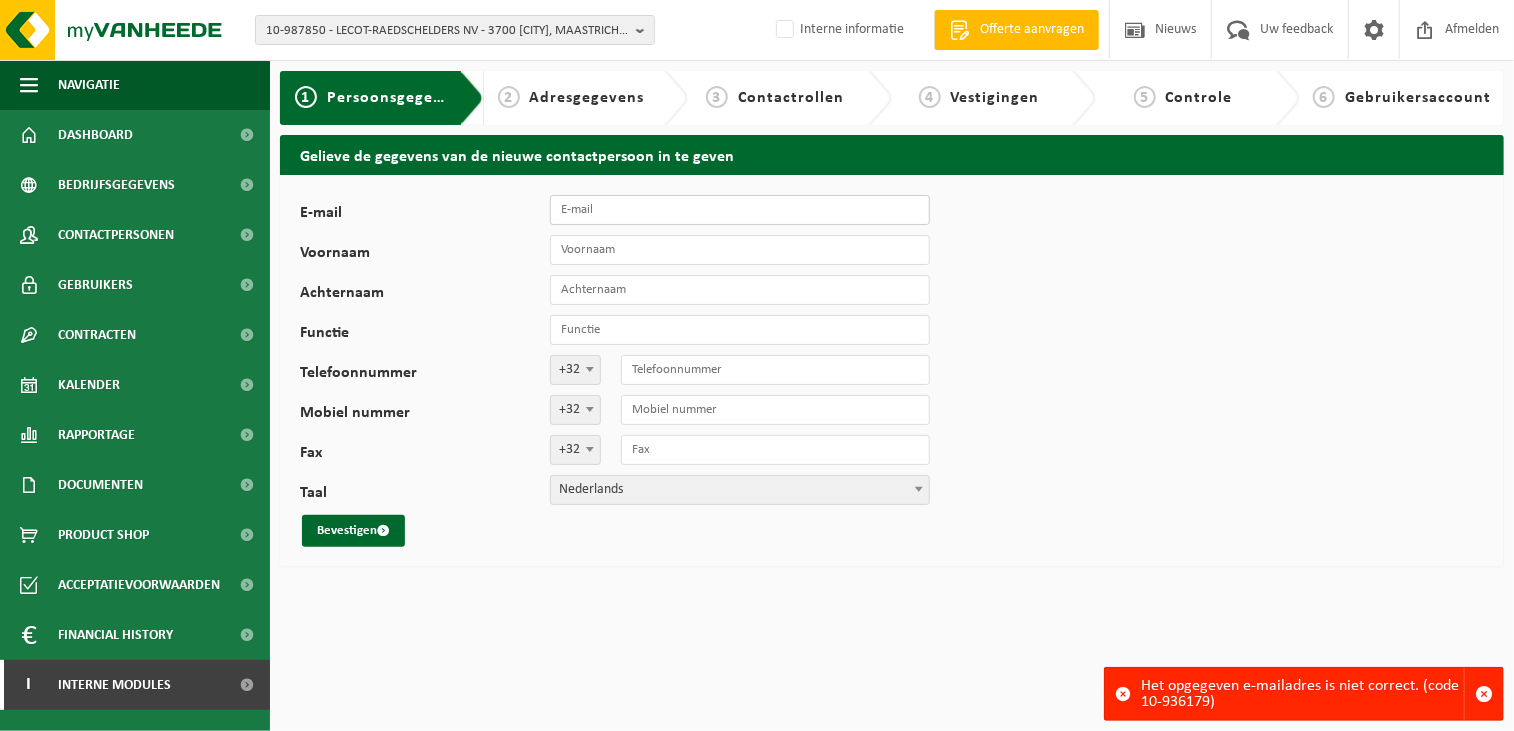 click on "E-mail" at bounding box center (740, 210) 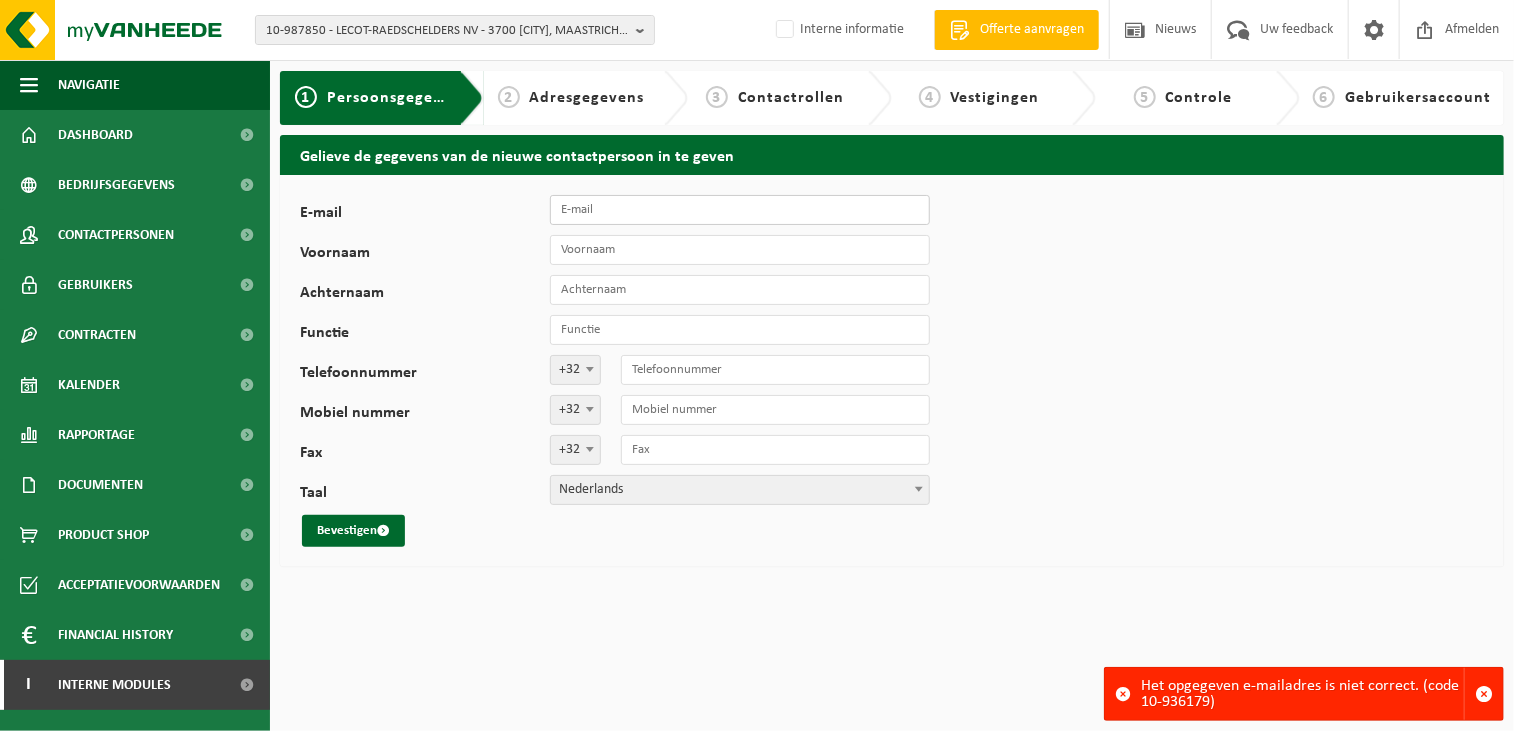 type on "facility@[EXAMPLE].com" 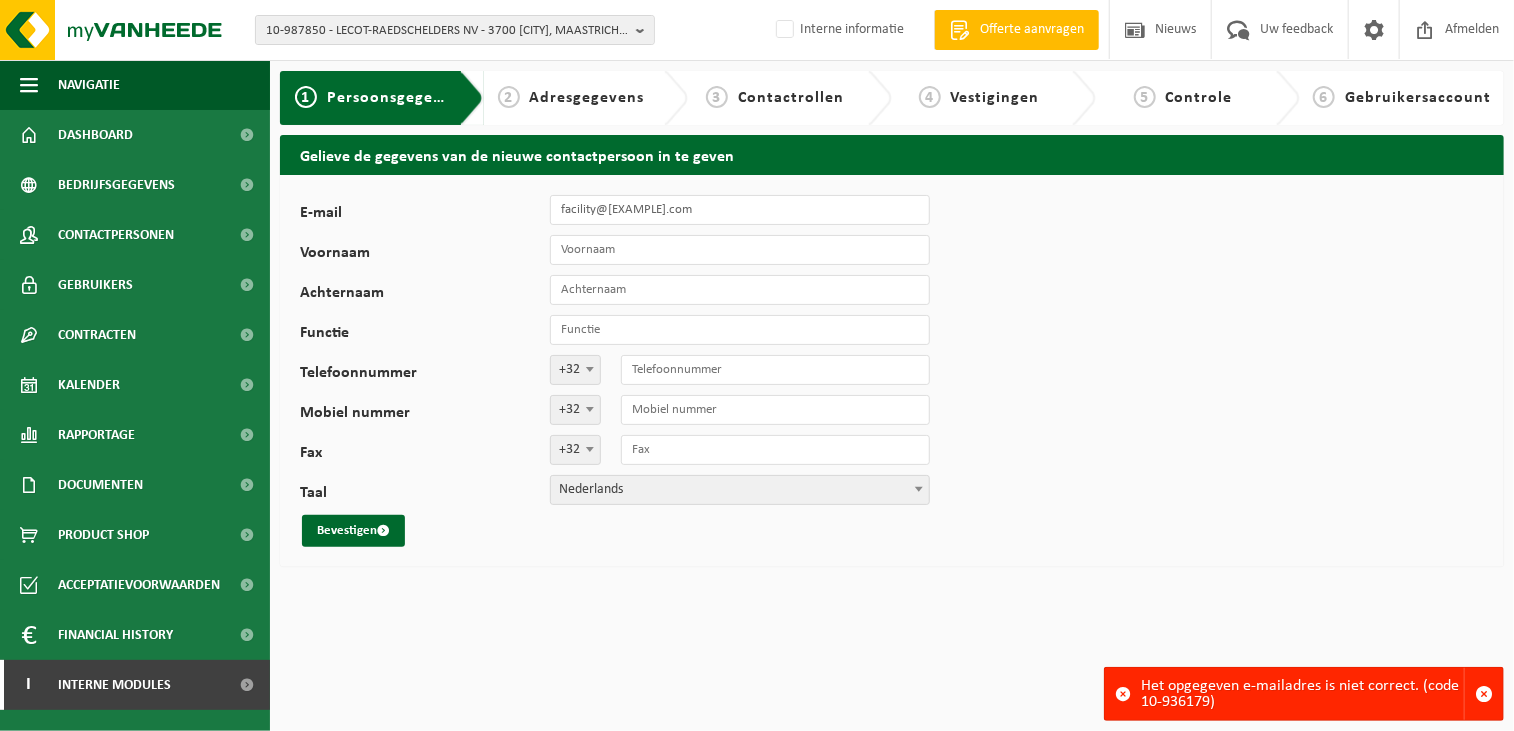 type on "[FIRST]" 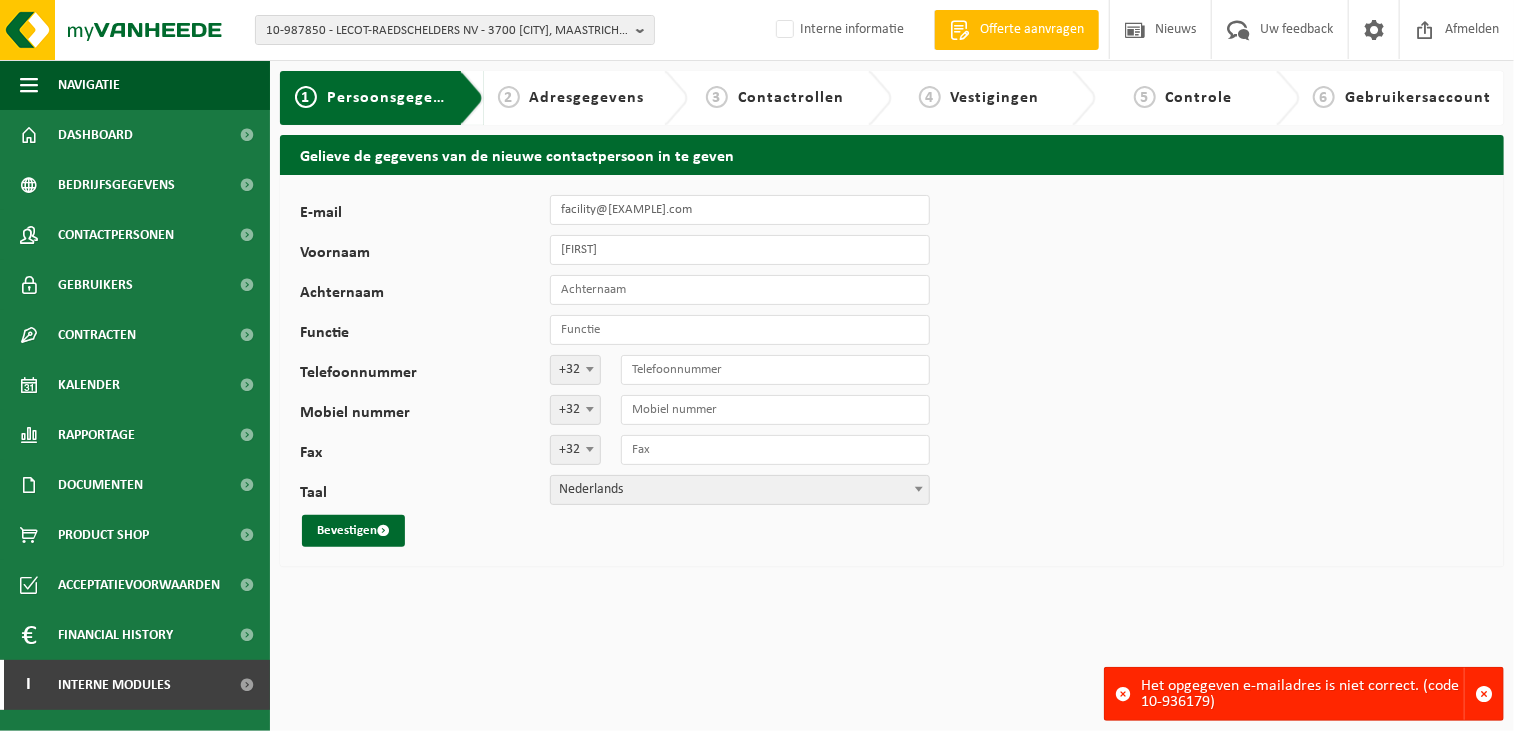 type on "[LAST]" 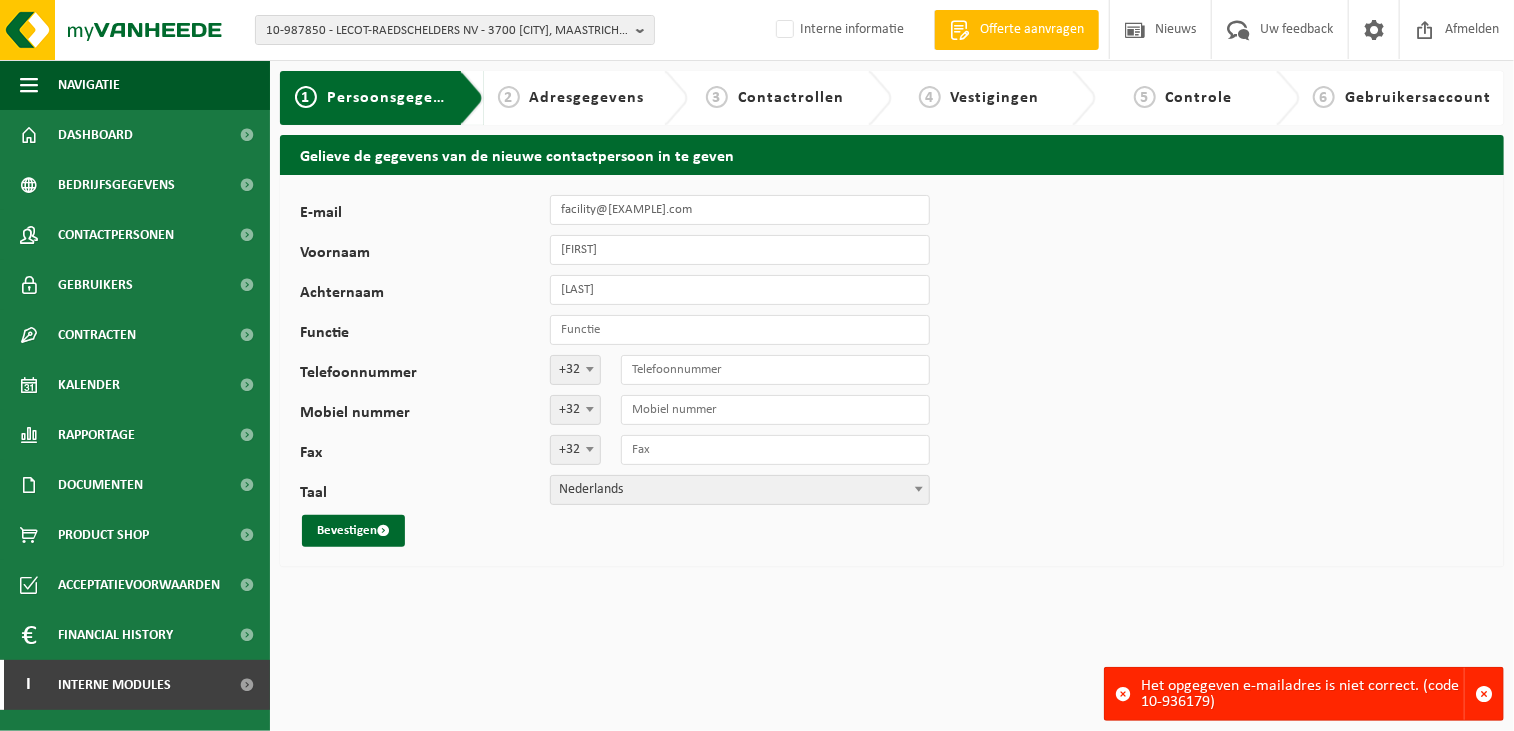 type on "Secretaresse Directie en Preventie" 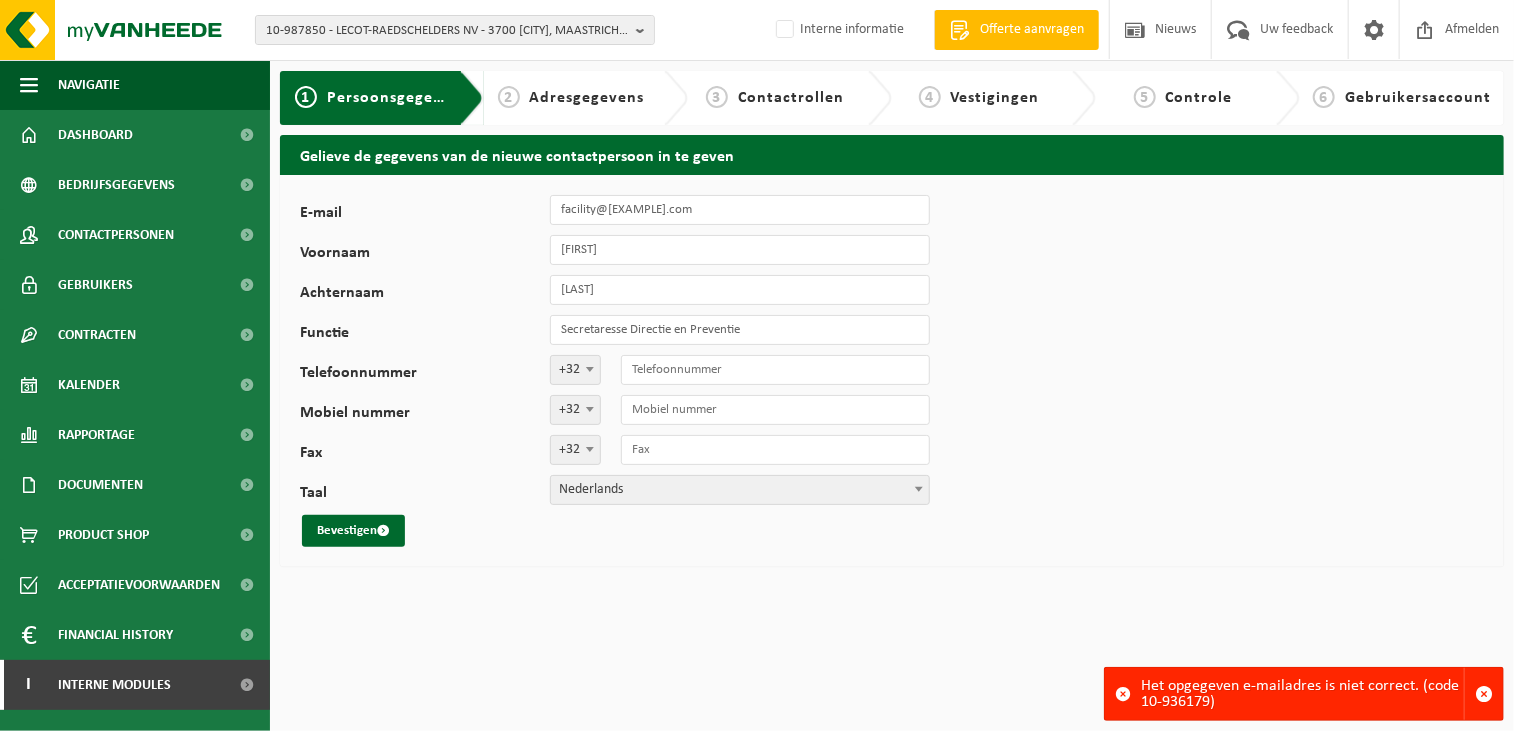 click on "[NUMBER] - [COMPANY] - [CITY], [STREET] [NUMBER]                           [NUMBER] - [COMPANY] - [CITY], [STREET] [NUMBER] [NUMBER] - [COMPANY] - [CITY], [STREET] [NUMBER] [NUMBER] - [COMPANY] - [CITY], [STREET] [NUMBER] [NUMBER] - [COMPANY] - [CITY], [STREET] [NUMBER] [NUMBER] - [COMPANY] - [CITY], [STREET] [NUMBER] [NUMBER] - [COMPANY] - [CITY], [STREET] [NUMBER] [NUMBER] - [COMPANY] - [CITY], [STREET] [NUMBER] [NUMBER] - [COMPANY] - [CITY], [STREET] [NUMBER] [NUMBER] - [COMPANY] - [CITY], [STREET] [NUMBER] [NUMBER] - [COMPANY] - [CITY], [STREET] [NUMBER] [NUMBER] - [COMPANY] - [CITY], [STREET] [NUMBER] [NUMBER] - [COMPANY] - [CITY], [STREET] [NUMBER] [NUMBER]" at bounding box center [757, 365] 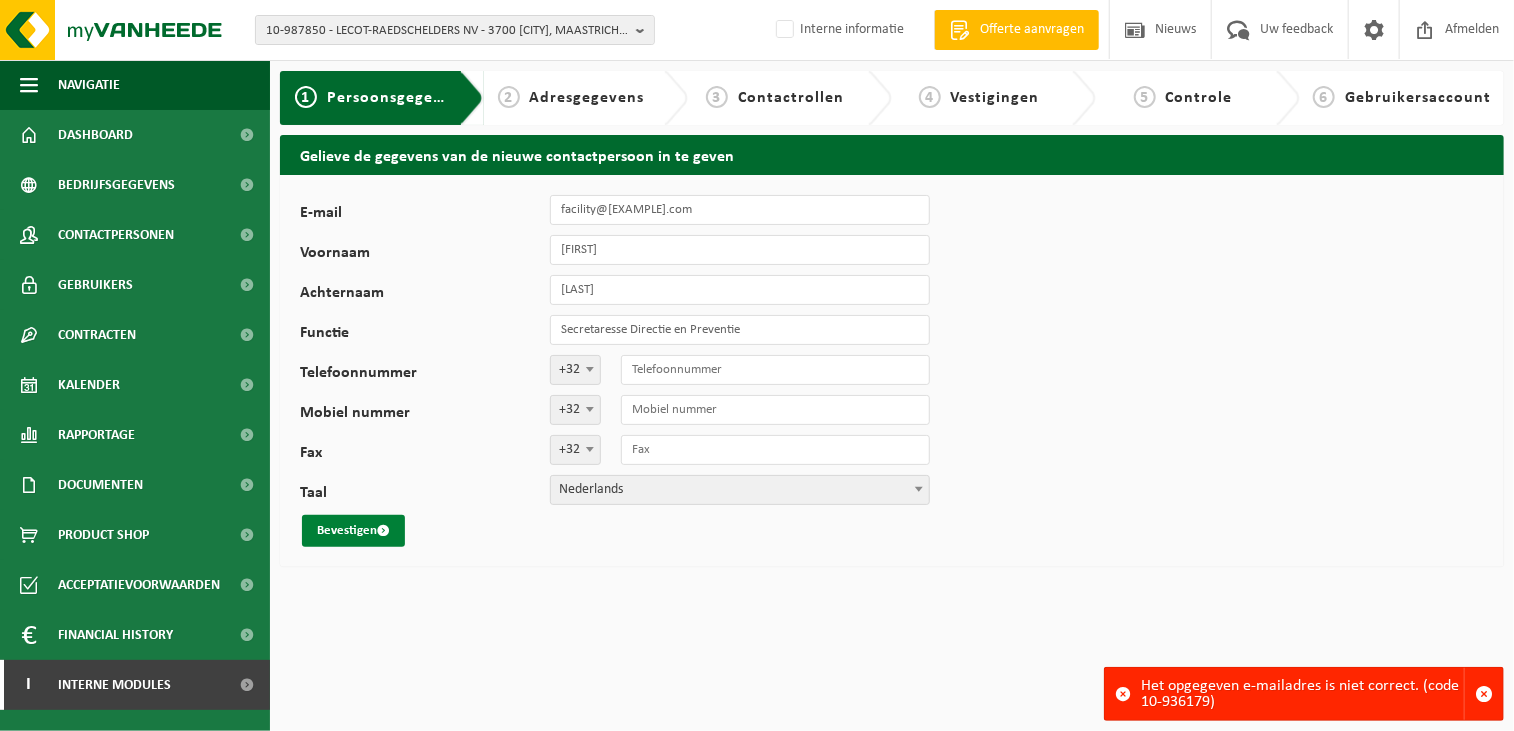 click on "Bevestigen" at bounding box center [353, 531] 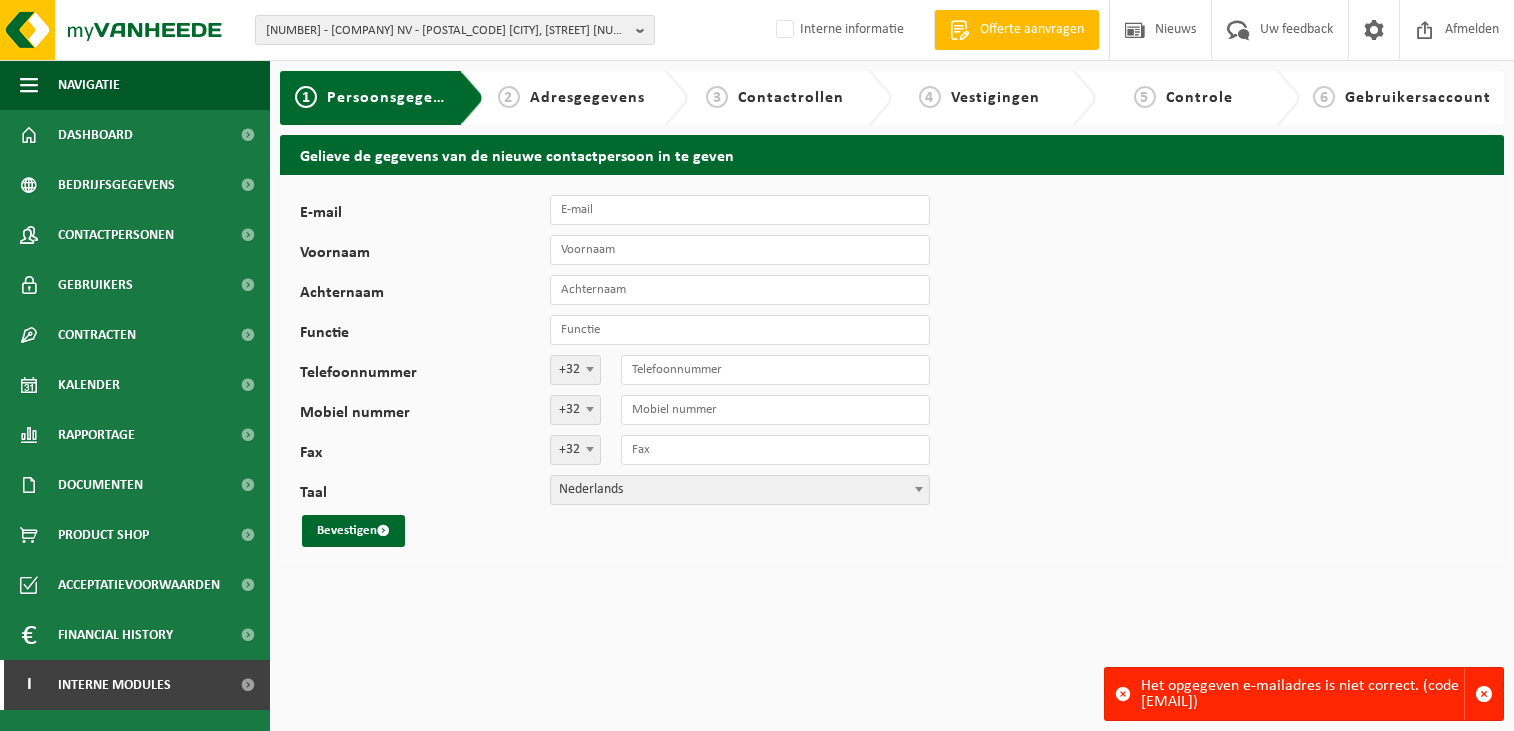 scroll, scrollTop: 0, scrollLeft: 0, axis: both 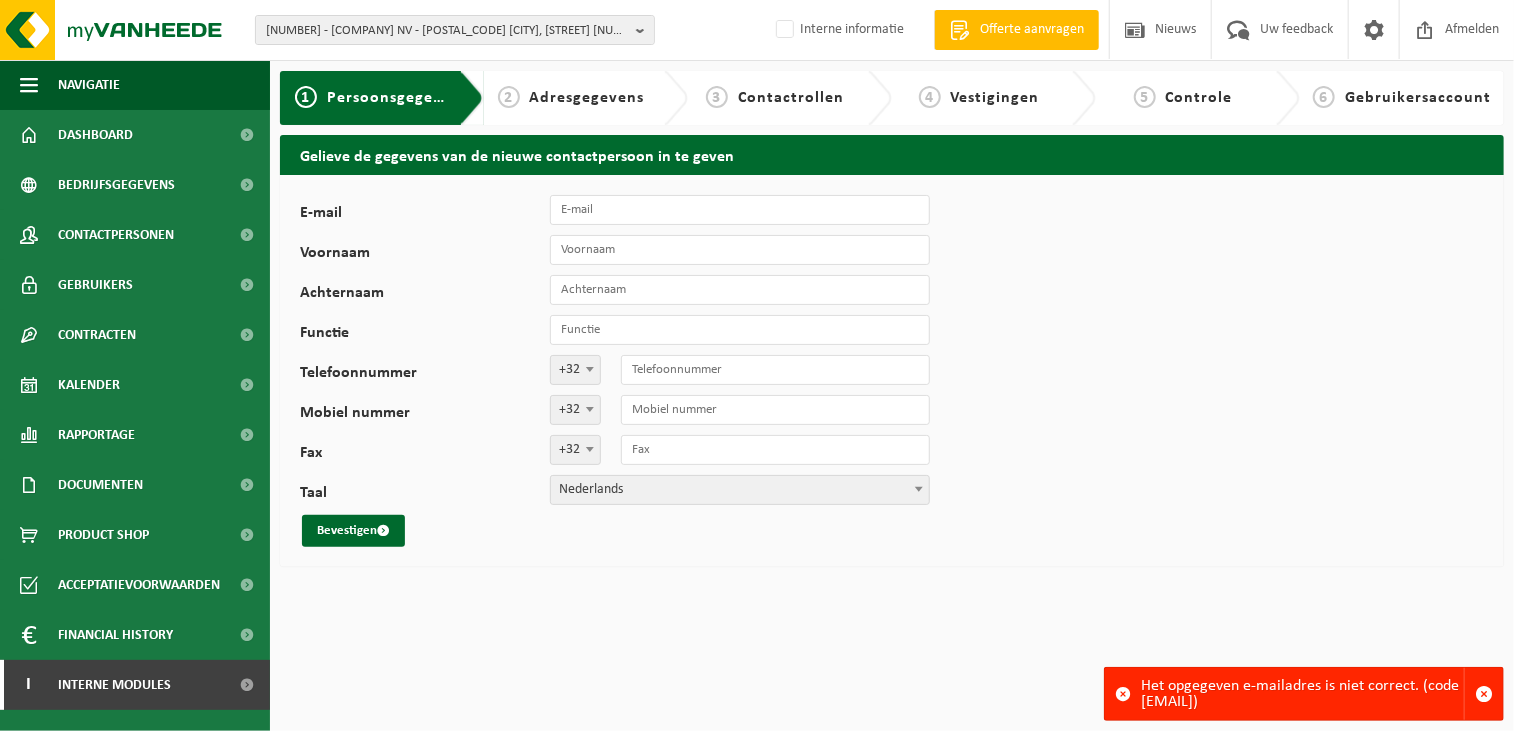 click on "[NUMBER] - [COMPANY] NV - [POSTAL_CODE] [CITY], [STREET] [NUMBER]                           [NUMBER] - [COMPANY] NV - [POSTAL_CODE] [CITY], [STREET] [NUMBER] [NUMBER] - [COMPANY] - [POSTAL_CODE] [CITY], [STREET] [NUMBER] [NUMBER] - [COMPANY] - FILIAAL [CITY] - [POSTAL_CODE] [CITY], [STREET] [NUMBER] [NUMBER] - [COMPANY] - FILIAAL [CITY] - [POSTAL_CODE] [CITY], [STREET] [NUMBER] [NUMBER] - [COMPANY] - [COMPANY] NV - [POSTAL_CODE] [CITY], [STREET] [NUMBER] [NUMBER] - [COMPANY] - [COMPANY] NV - [POSTAL_CODE] [CITY], [STREET] [NUMBER] [NUMBER] - [COMPANY] NV - [NUMBER] - [CITY] - [POSTAL_CODE] [CITY], [STREET] [NUMBER] [NUMBER] - [COMPANY] NV - [NUMBER] - [CITY] - [POSTAL_CODE] [CITY], [STREET] [NUMBER] [NUMBER] - [COMPANY] - [COMPANY] NV - [POSTAL_CODE] [CITY], [STREET] [NUMBER] [NUMBER] - [COMPANY] - SLACHTHUIS - [POSTAL_CODE] [CITY], [STREET] z/n [NUMBER] - [COMPANY] - WERF [CITY] - [POSTAL_CODE] [CITY], [STREET] ([NUMBER]) [NUMBER] [NUMBER] - [COMPANY] – LAKKERIJ [COMPANY] - [POSTAL_CODE] [CITY], [STREET] [NUMBER]" at bounding box center [757, 365] 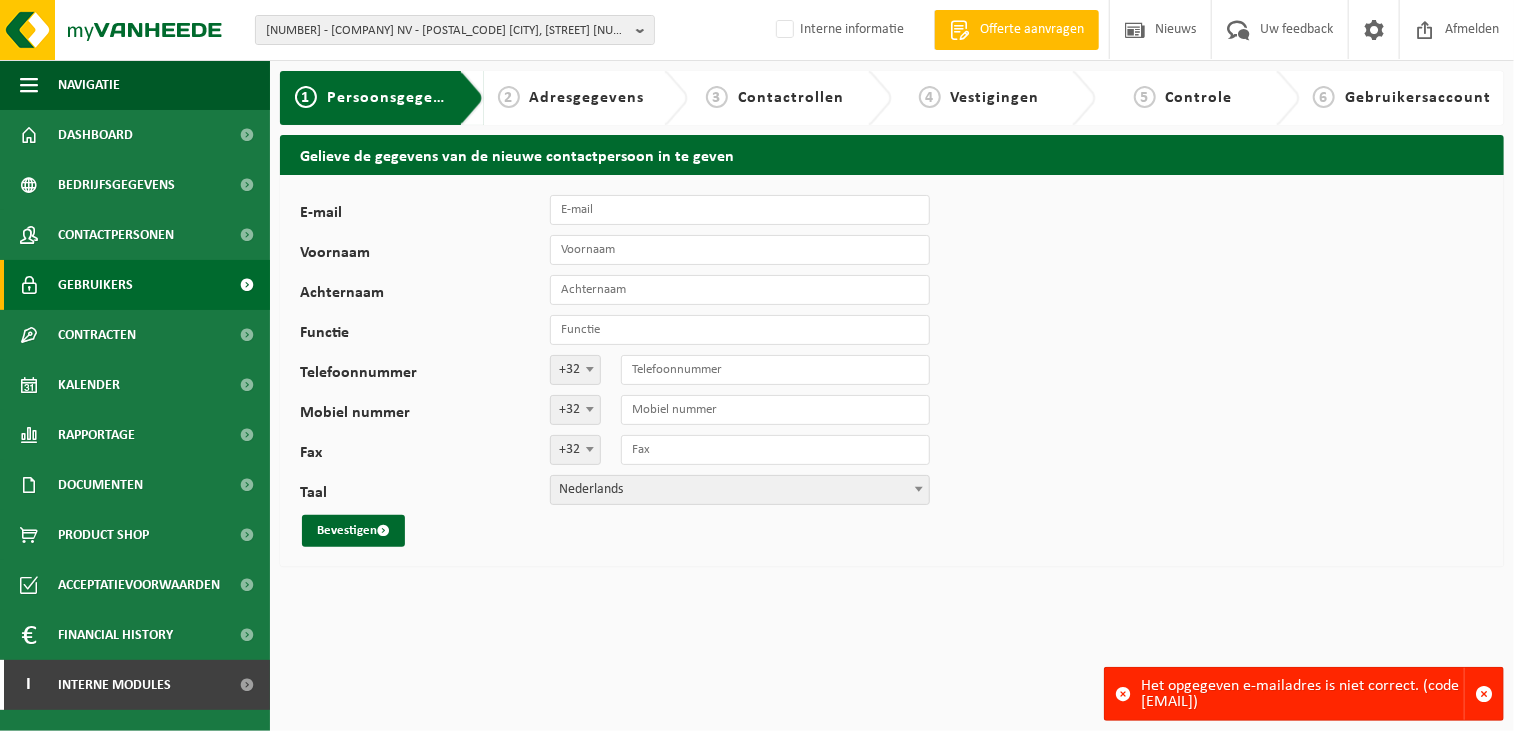 click on "Gebruikers" at bounding box center (135, 285) 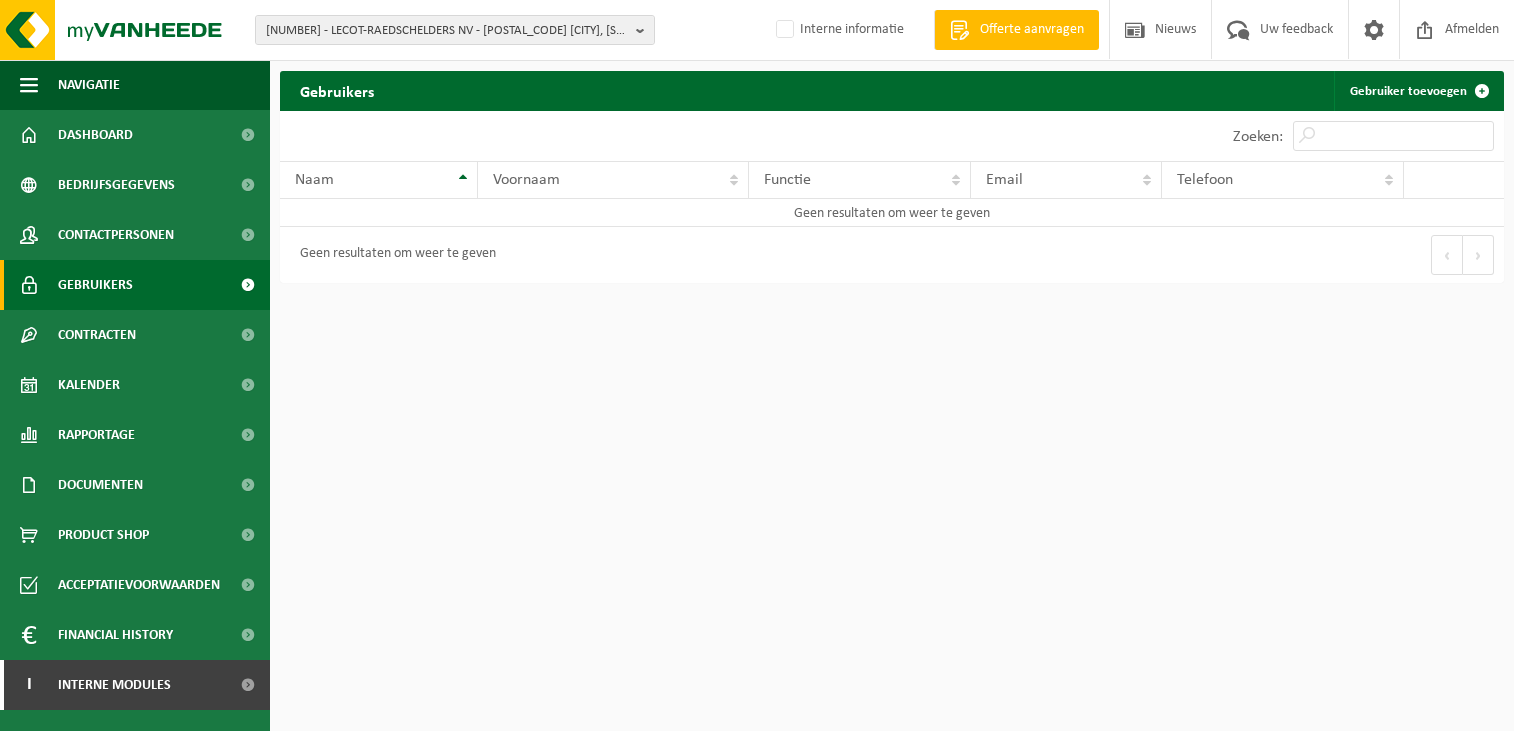 scroll, scrollTop: 0, scrollLeft: 0, axis: both 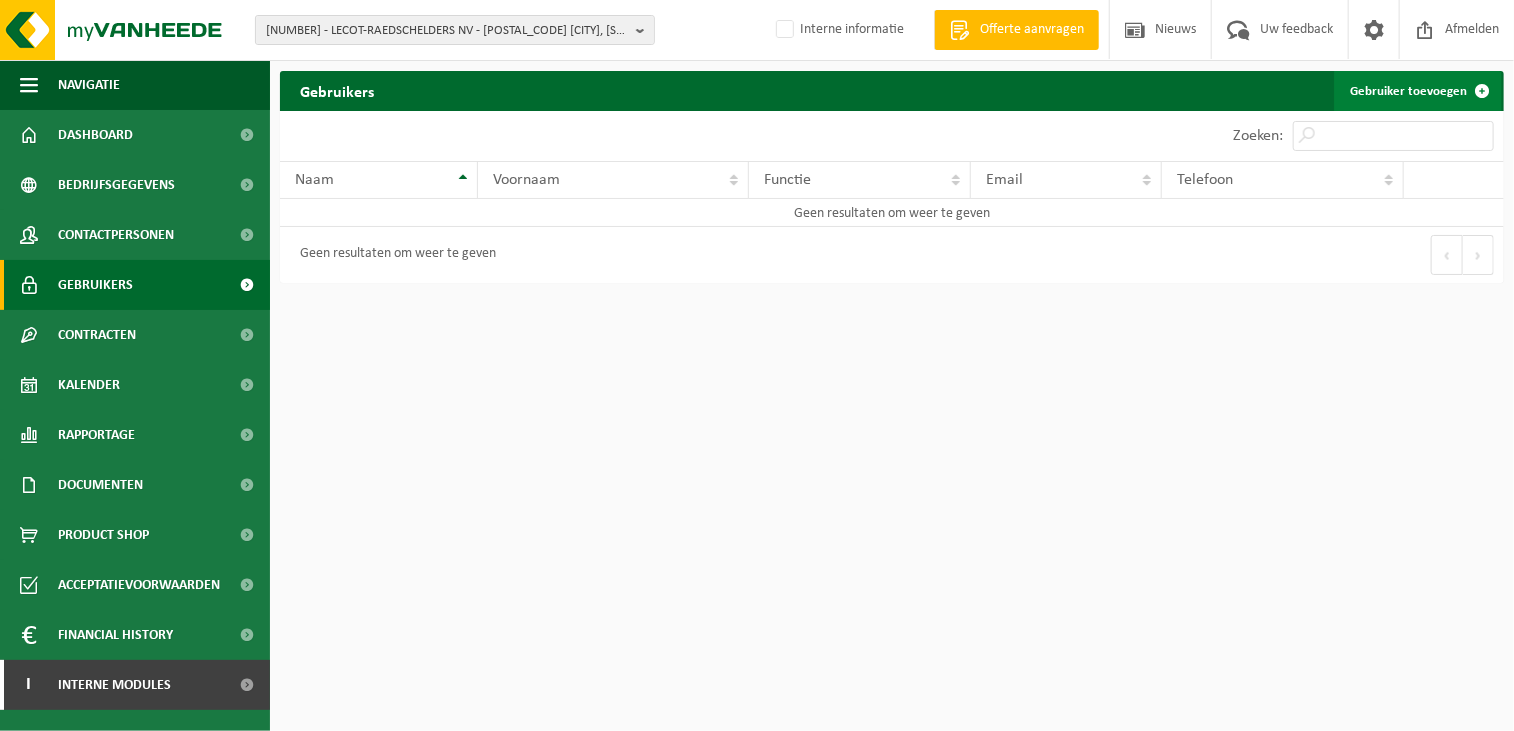 click on "Gebruiker toevoegen" at bounding box center (1418, 91) 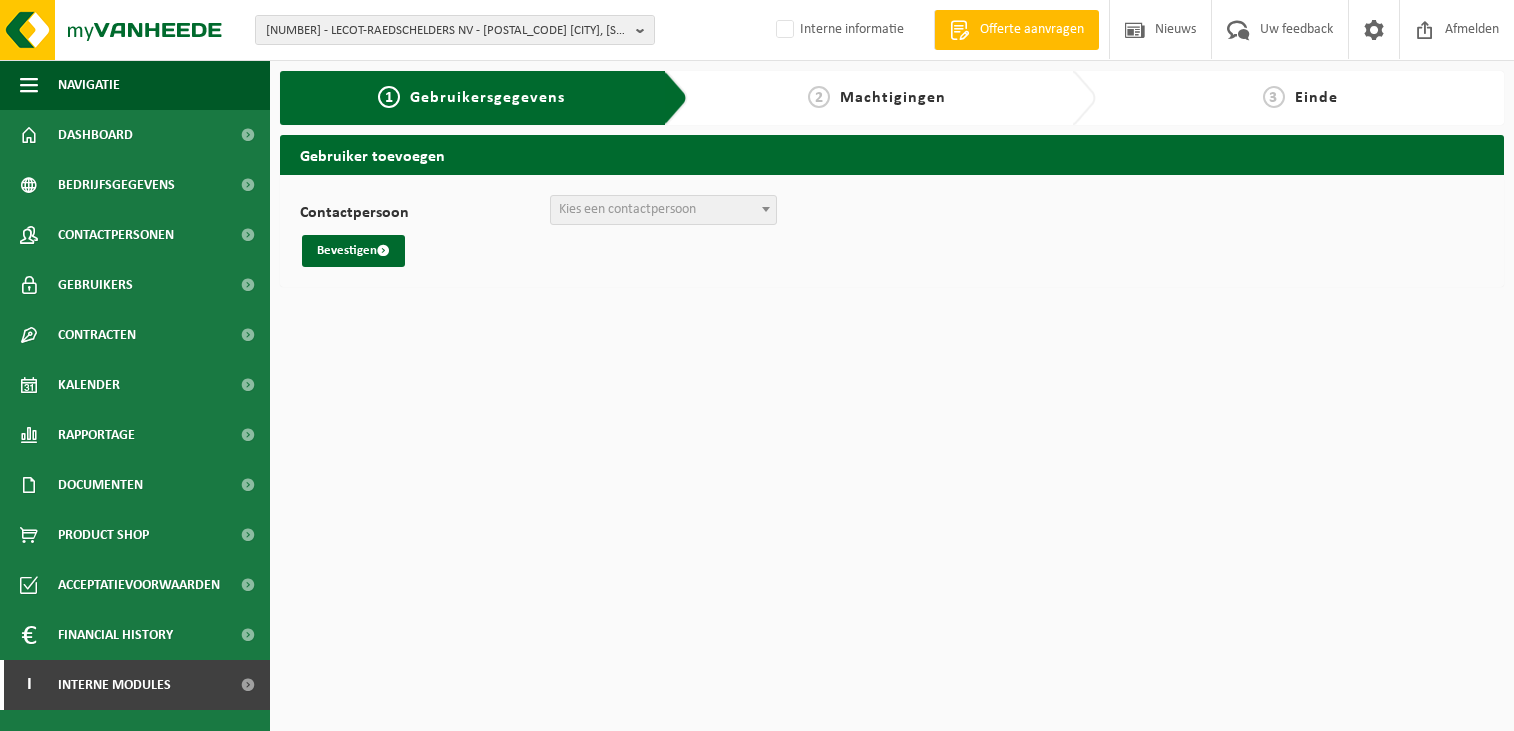 scroll, scrollTop: 0, scrollLeft: 0, axis: both 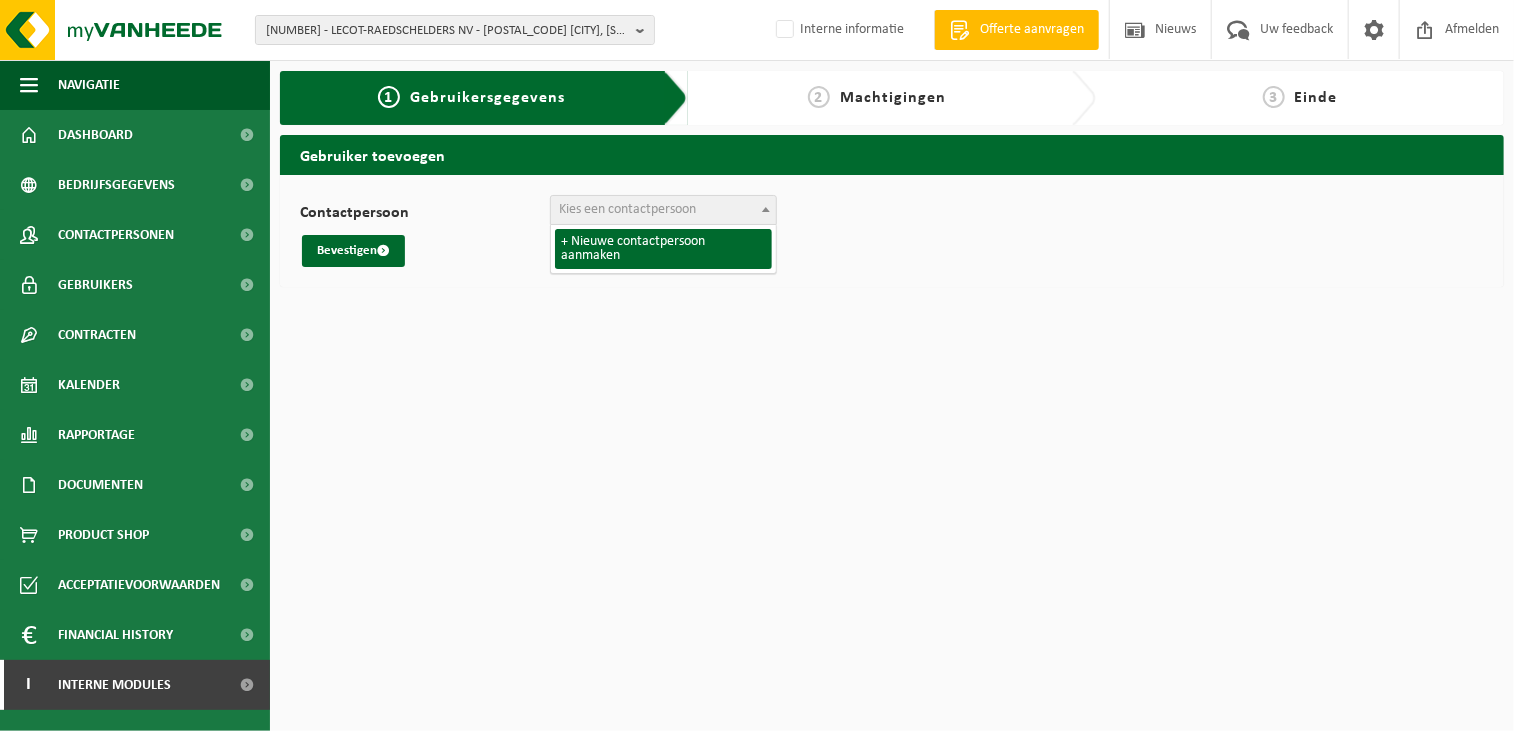 click on "Kies een contactpersoon" at bounding box center (627, 209) 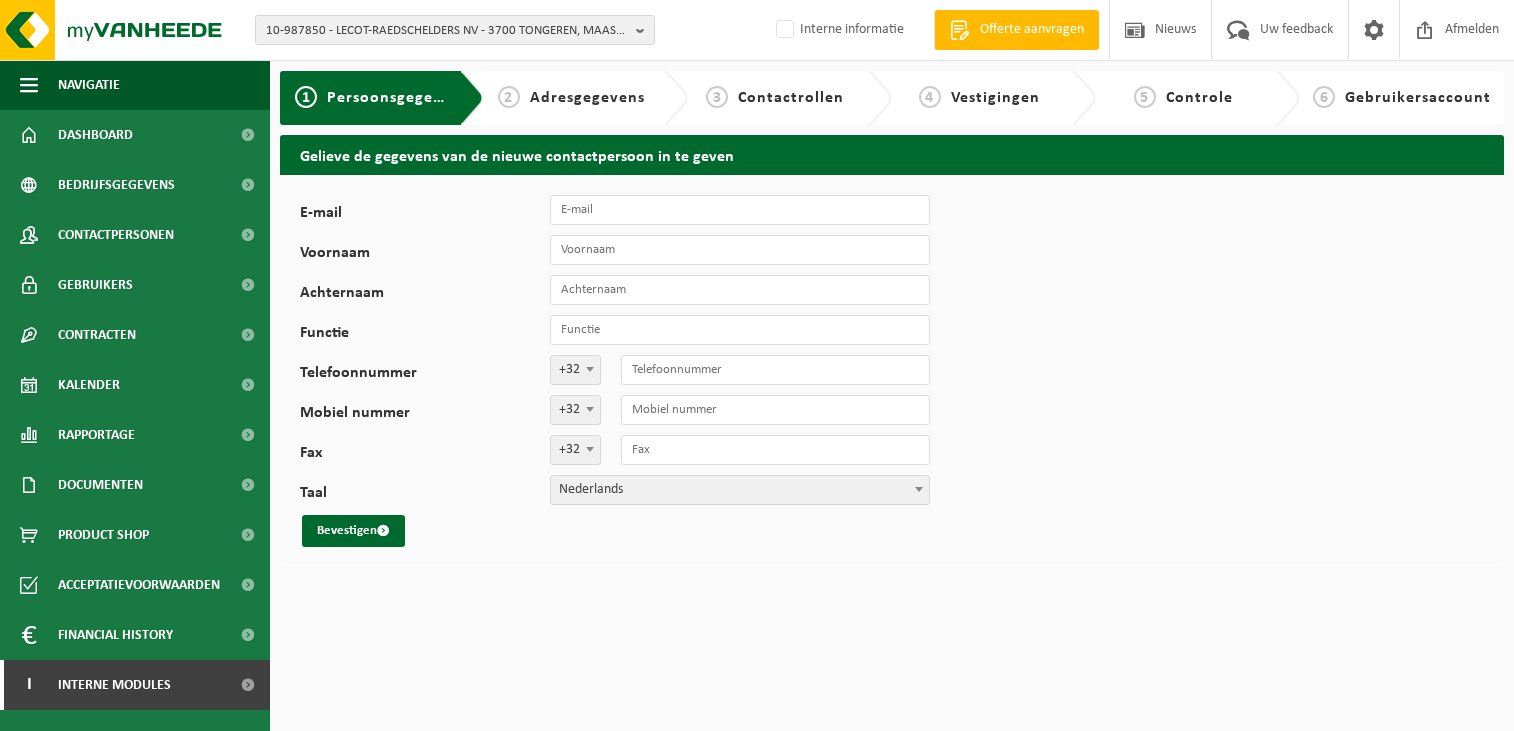 scroll, scrollTop: 0, scrollLeft: 0, axis: both 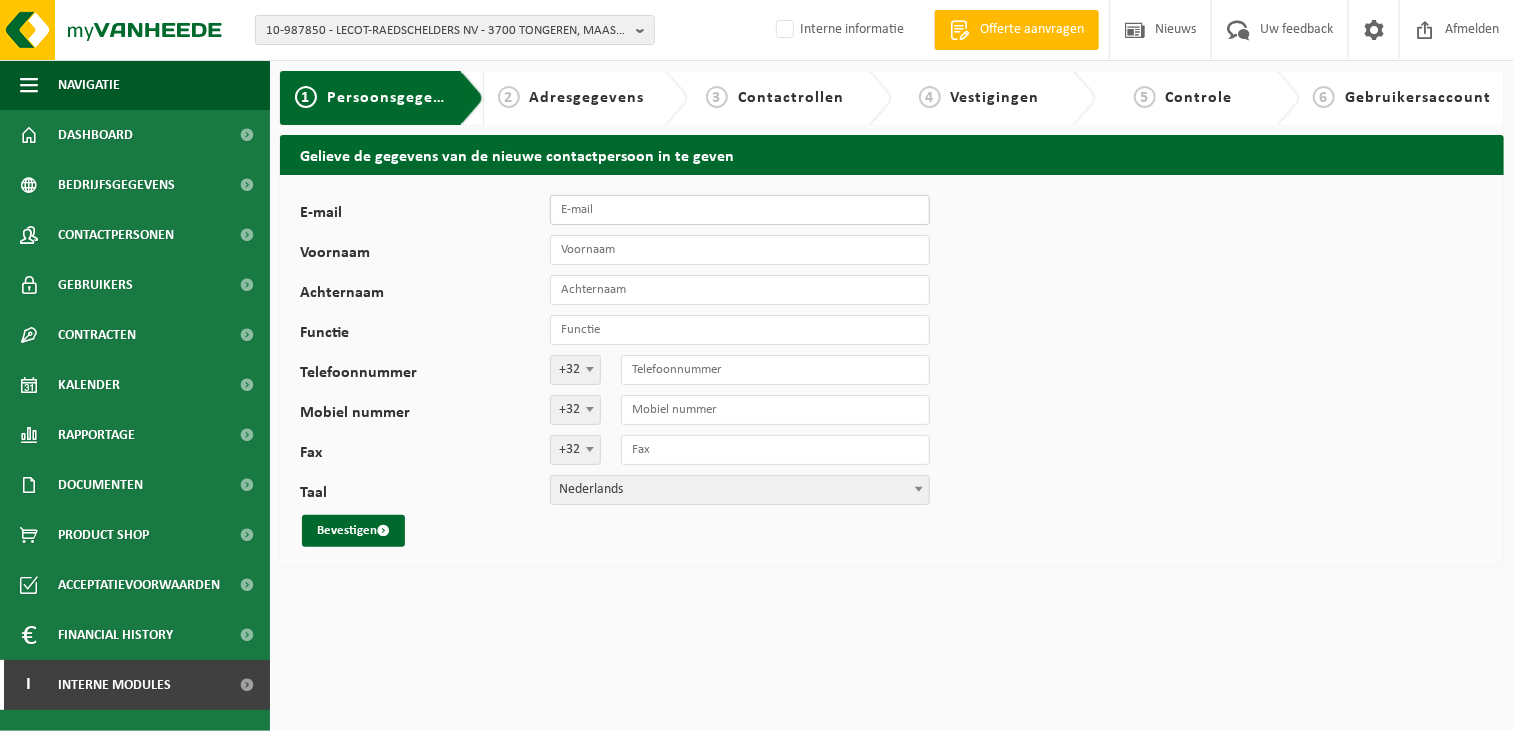 click on "E-mail" at bounding box center [740, 210] 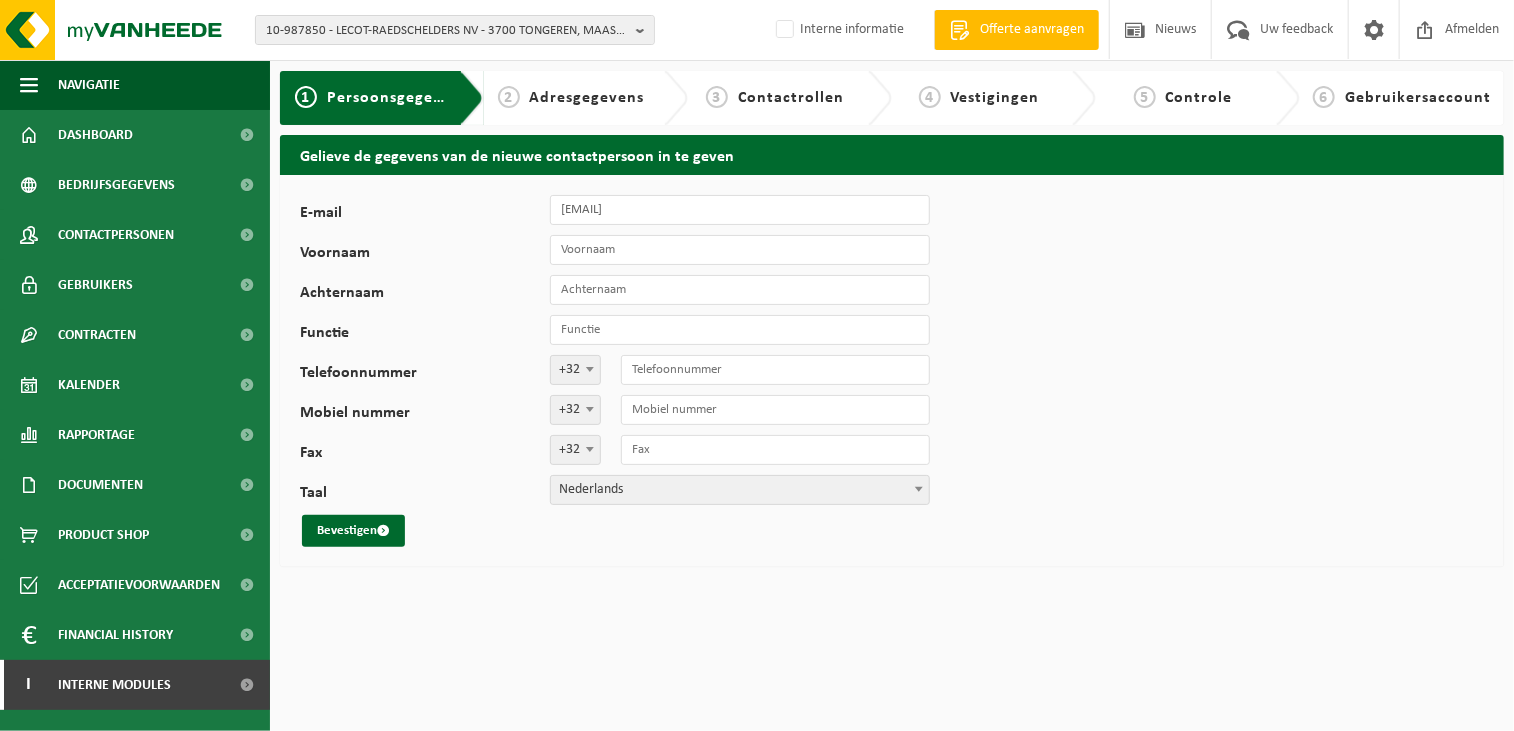 type on "Petra" 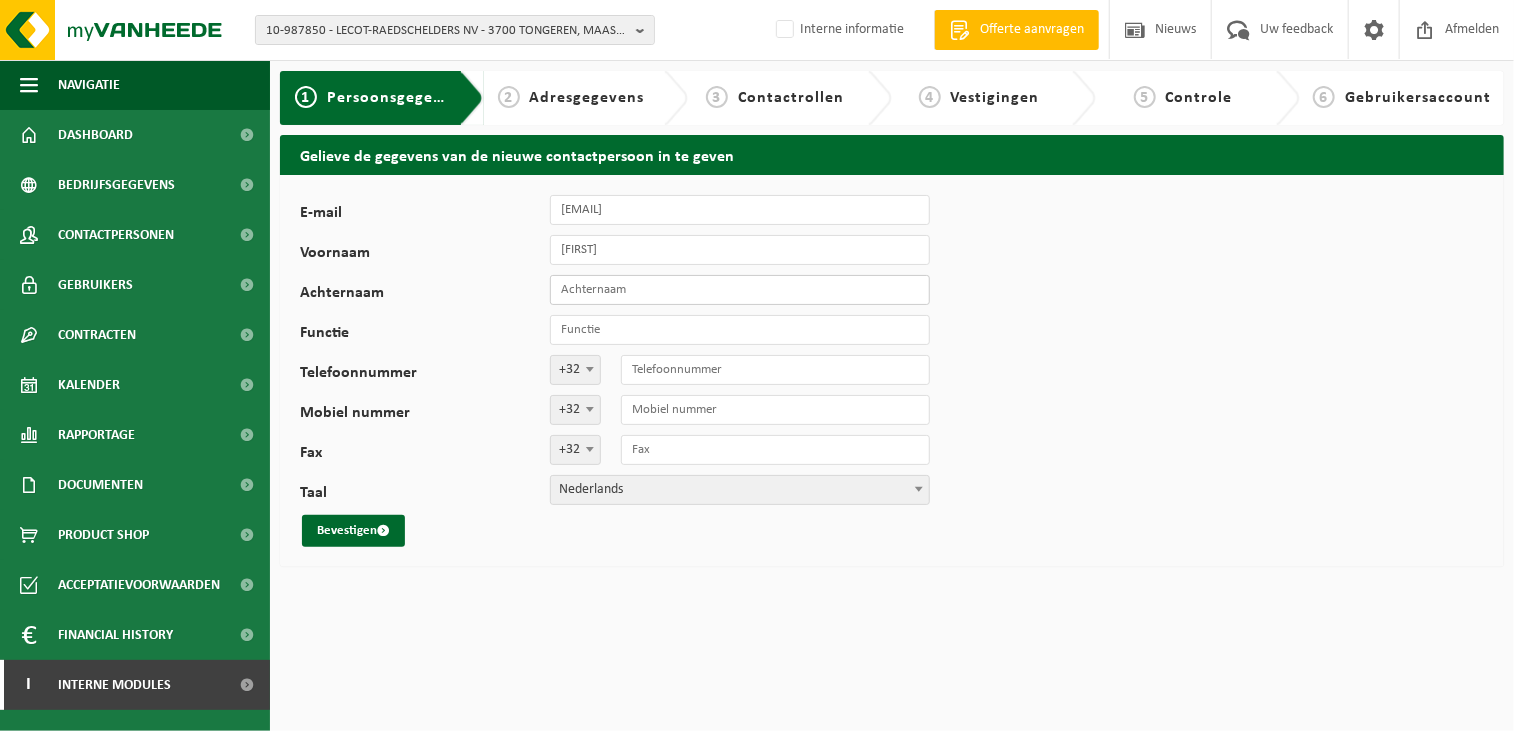 type on "Derveaux" 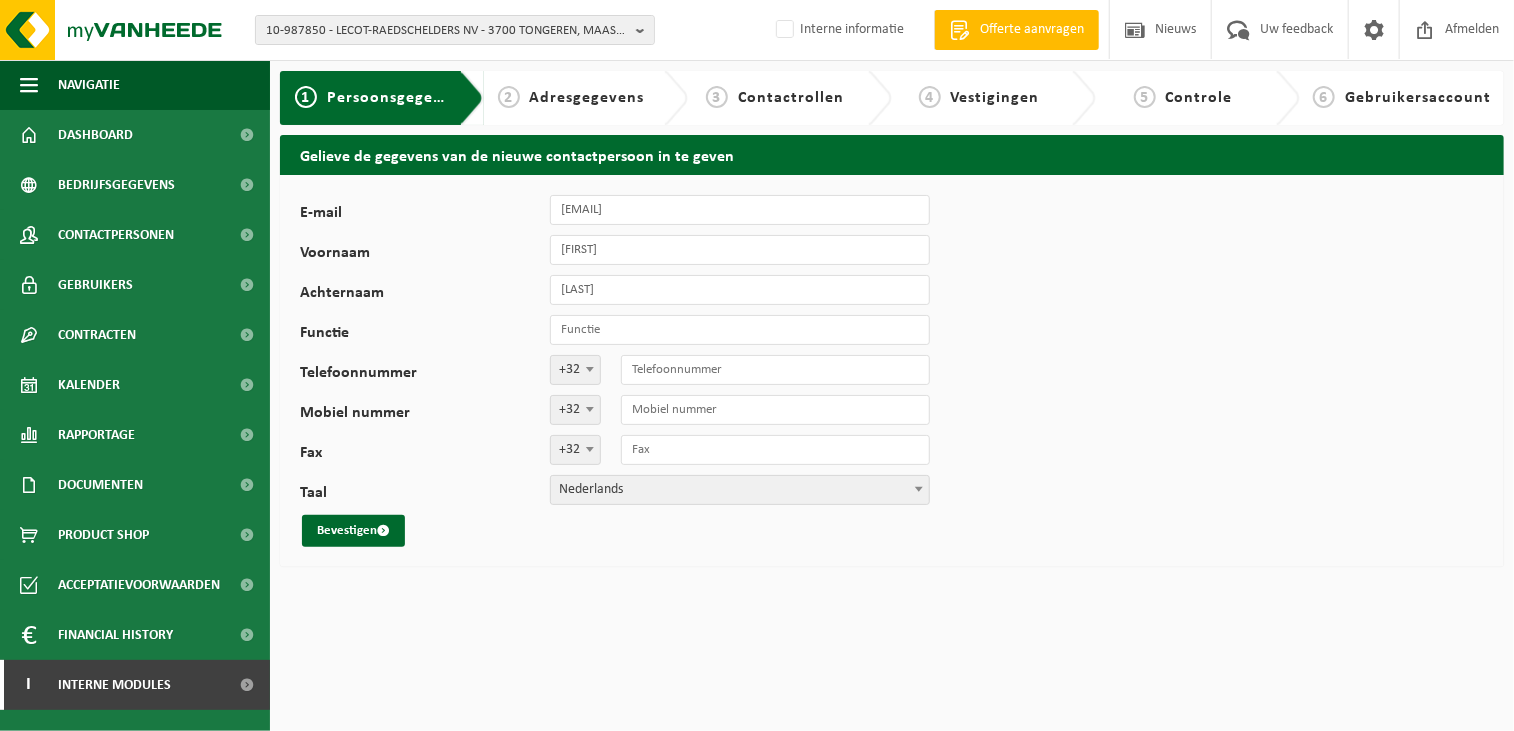 type on "Secretaresse Directie en Preventie" 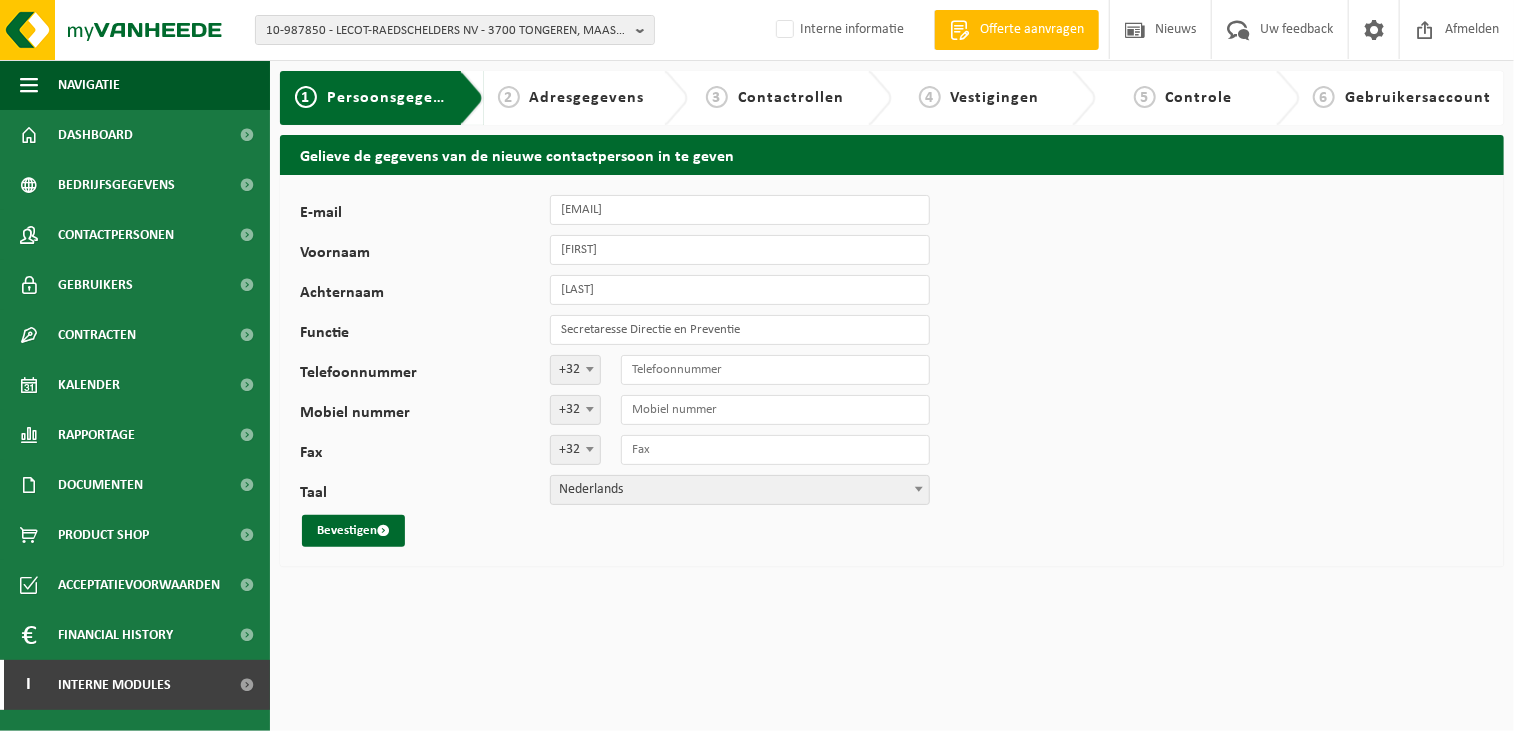 click on "E-mail   facility@lecot.be       Voornaam   Petra       Achternaam   Derveaux       Functie   Secretaresse Directie en Preventie       Telefoonnummer     +32 ';  +49 ';  +33 ';  +44 ';  +352 ';  +31 ';  +32         Mobiel nummer     +32 ';  +49 ';  +33 ';  +44 ';  +352 ';  +31 ';  +32         Fax     +32 ';  +49 ';  +33 ';  +44 ';  +352 ';  +31 ';  +32         Taal     Nederlands   Français   English   Nederlands        Bevestigen" at bounding box center [892, 371] 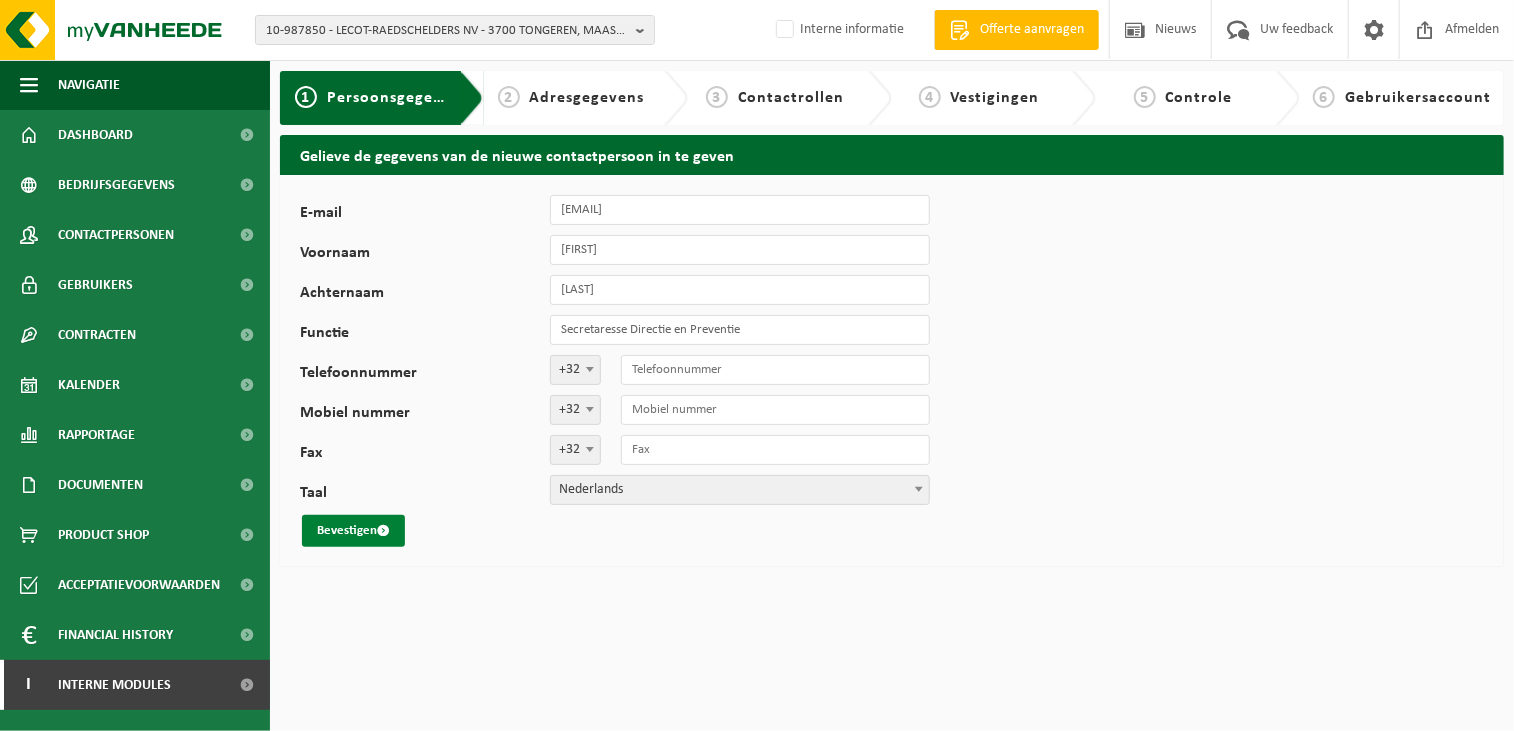 click on "Bevestigen" at bounding box center (353, 531) 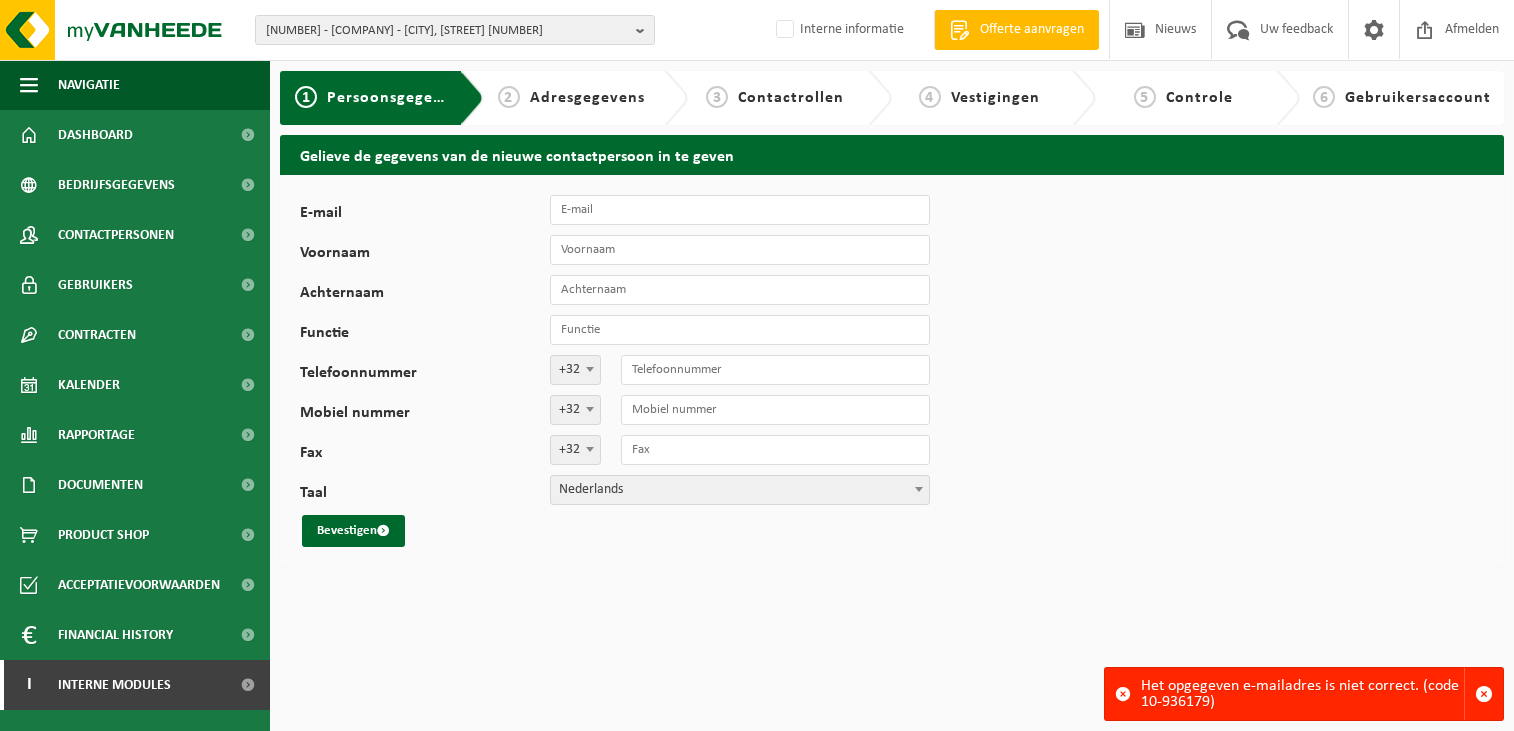 scroll, scrollTop: 0, scrollLeft: 0, axis: both 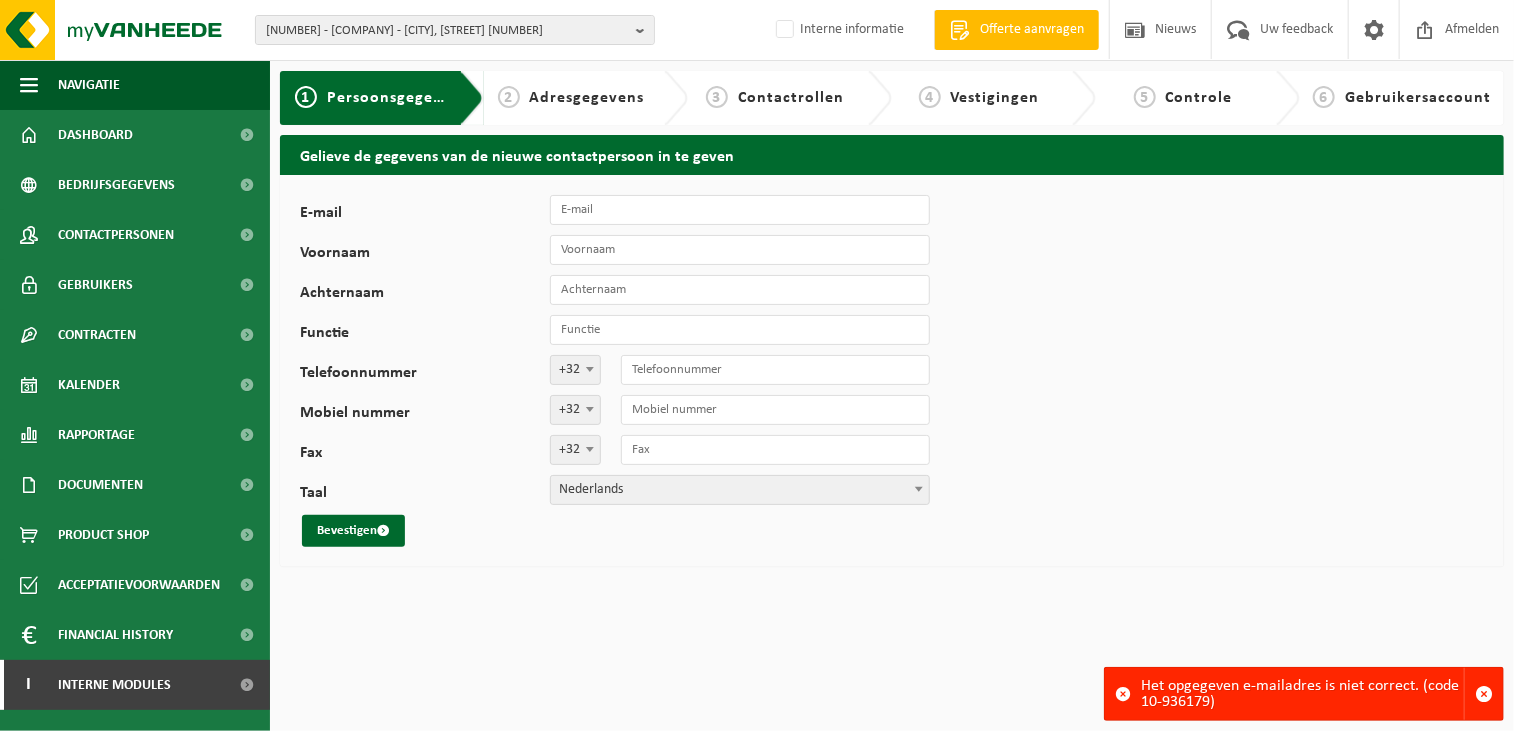 click on "10-987850 - LECOT-RAEDSCHELDERS NV - 3700 TONGEREN, MAASTRICHTERSTEENWEG 465                           01-000244 - LECOT-RAEDSCHELDERS NV - 8501 HEULE, VIERLINDEN 7 10-418157 - LECOT - 7100 LA LOUVIÈRE, RUE DES SAPEURS-POMPIERS 5 10-852581 - LECOT - 8600 DIKSMUIDE, DIAMANTSTRAAT 14 10-750026 - LECOT - FILIAAL WAVRE - 1300 WAVRE, AVENUE VÉSALE 18 10-750027 - LECOT - FILIAAL ZEMST - 1980 ZEMST, HOGE BUIZEN 29 10-920990 - LECOT - RAEDSCHELDERS NV - 4701 KETTENIS, TEXTILSTRASSE 6 01-098059 - LECOT - RAEDSCHELDERS NV - 3680 MAASEIK, RENKOVEN 2 10-893980 - LECOT NV - 55943 -HOUTHALEN - 3530 HOUTHALEN, EUROPARK 1005 bus 7 10-935755 - LECOT NV-55943- POPERINGE - 8970 POPERINGE, EUROPALAAN 5 10-941928 - LECOT-RAEDSCHELDERS NV - 8501 HEULE, VIERLINDEN 11 10-911501 - LECOT - SLACHTHUIS - 2000 ANTWERPEN, SLACHTHUISLAAN z/n 10-929519 - LECOT - WERF PELT - 3900 PELT, SIBERIESTRAAT (NOLIMPARK 1811) 45 10-960791 - LECOT – LAKKERIJ SOWEPO - 8970 POPERINGE, VLAANDERENLAAN 25" at bounding box center [757, 365] 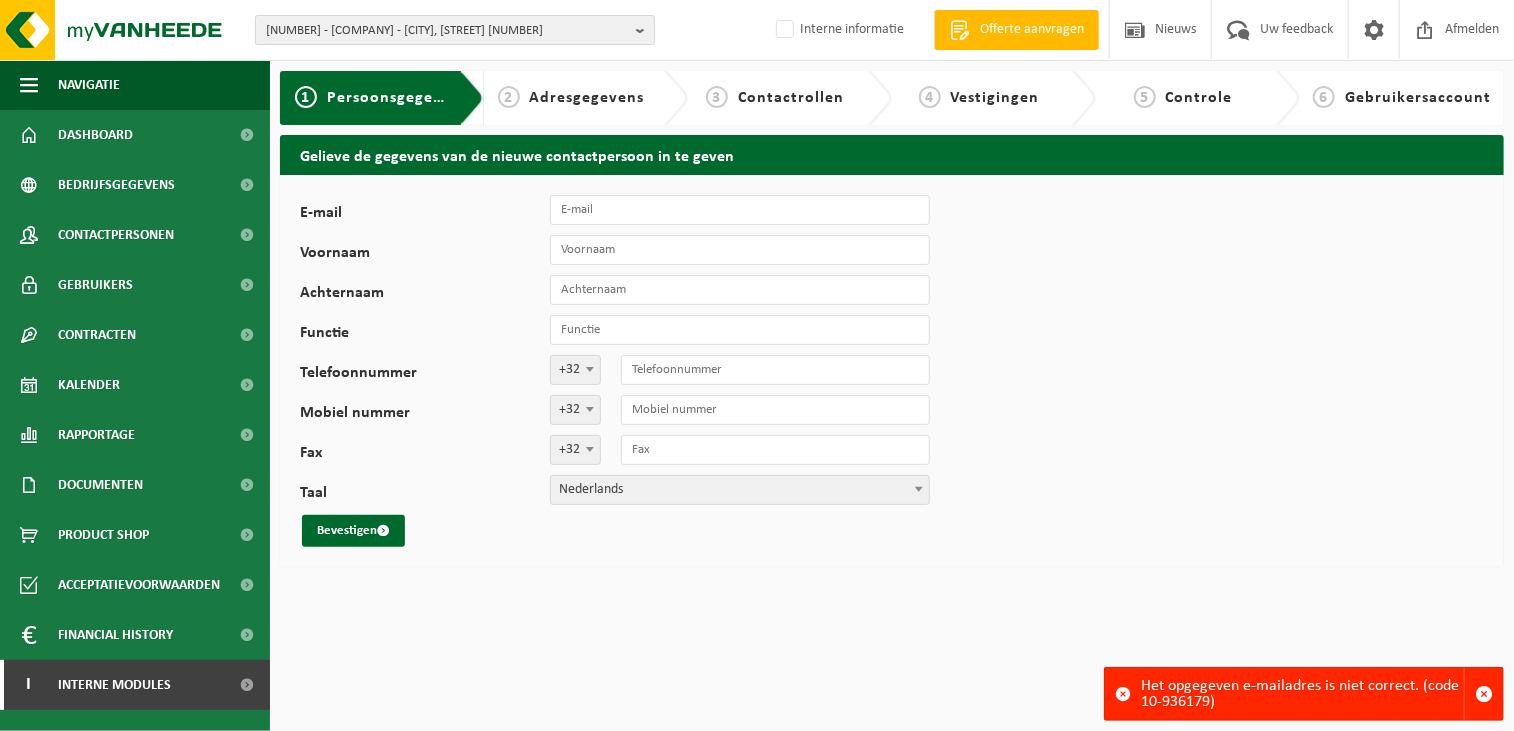 click on "10-987850 - LECOT-RAEDSCHELDERS NV - 3700 TONGEREN, MAASTRICHTERSTEENWEG 465" at bounding box center [447, 31] 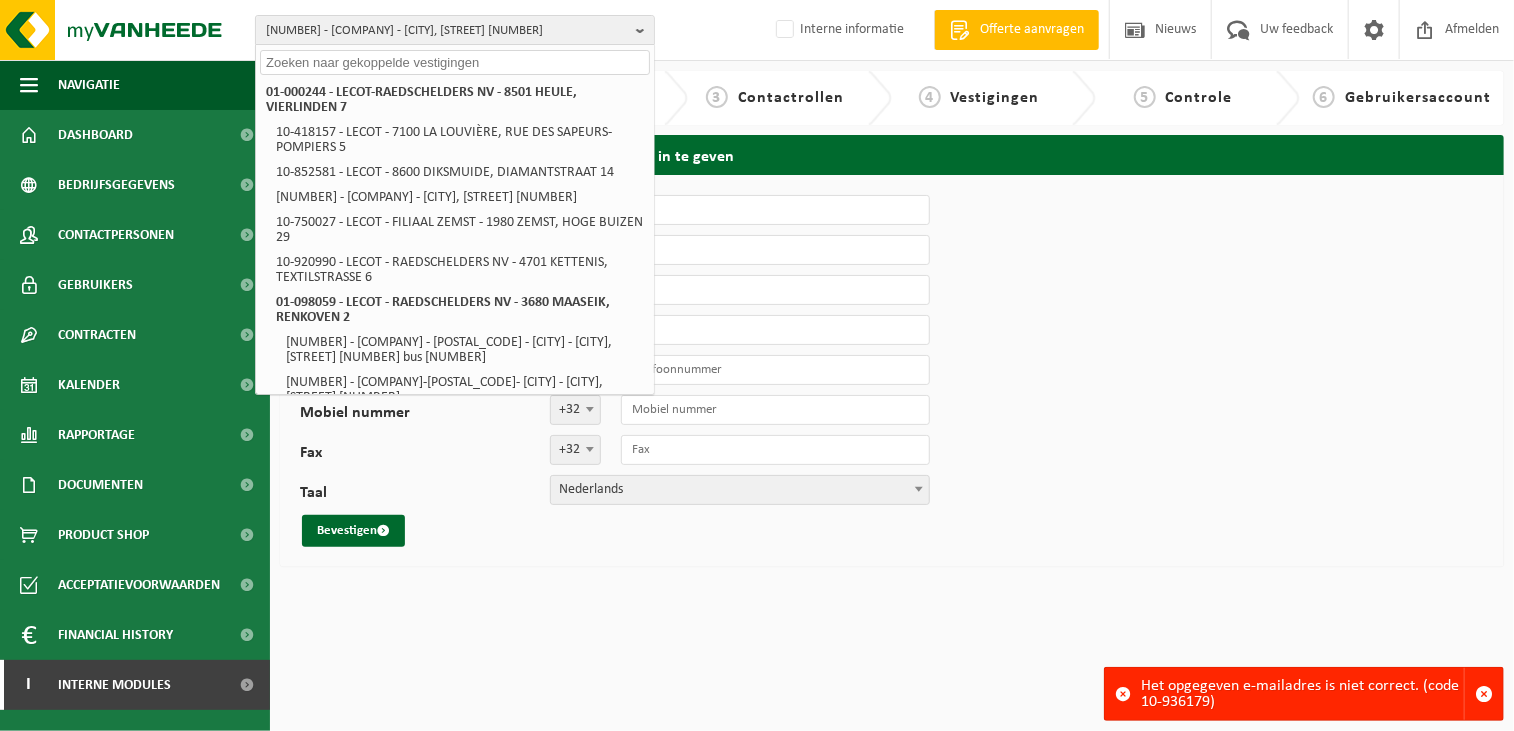 click on "E-mail         Voornaam         Achternaam         Functie         Telefoonnummer     +32 ';  +49 ';  +33 ';  +44 ';  +352 ';  +31 ';  +32         Mobiel nummer     +32 ';  +49 ';  +33 ';  +44 ';  +352 ';  +31 ';  +32         Fax     +32 ';  +49 ';  +33 ';  +44 ';  +352 ';  +31 ';  +32         Taal     Nederlands   Français   English   Nederlands        Bevestigen" at bounding box center (892, 371) 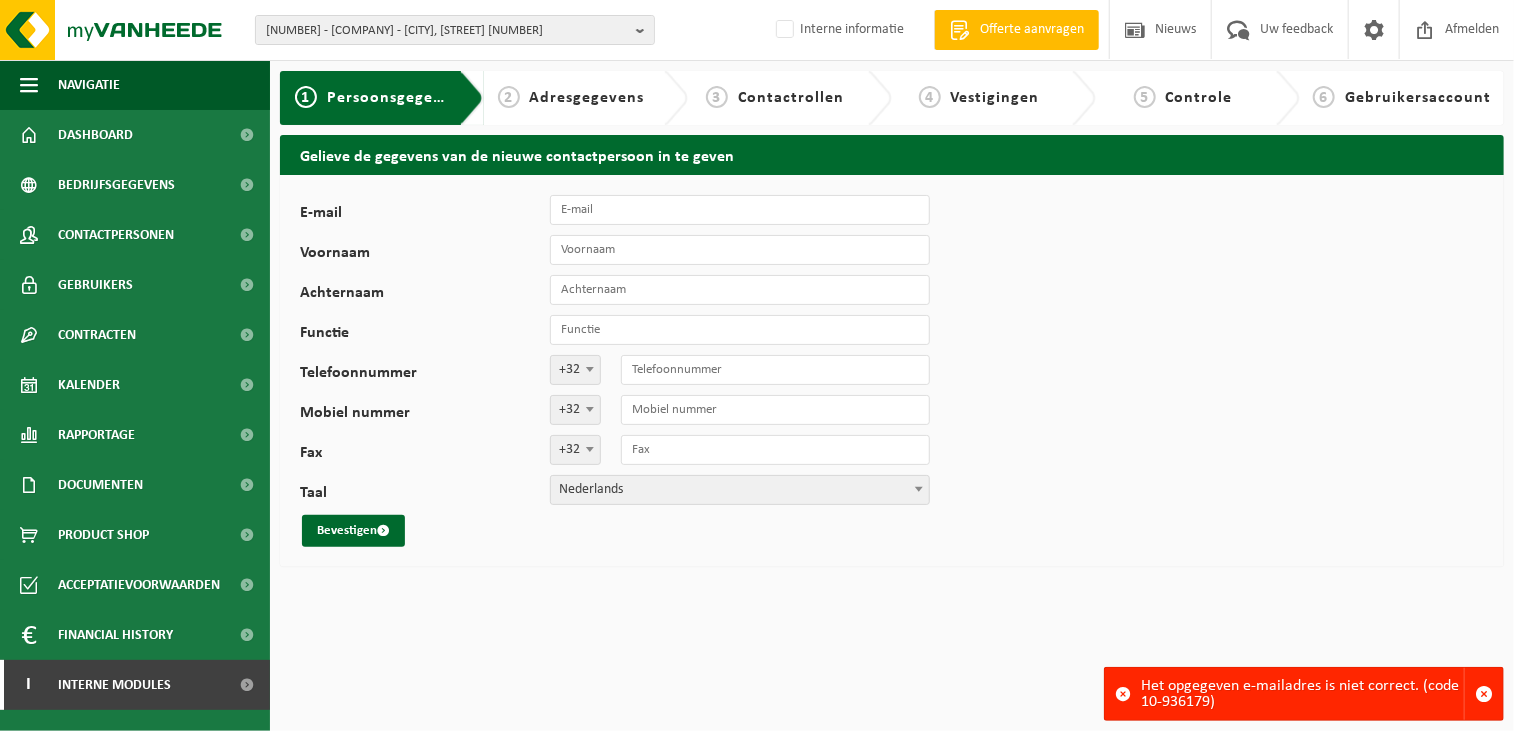 click on "E-mail         Voornaam         Achternaam         Functie         Telefoonnummer     +32 ';  +49 ';  +33 ';  +44 ';  +352 ';  +31 ';  +32         Mobiel nummer     +32 ';  +49 ';  +33 ';  +44 ';  +352 ';  +31 ';  +32         Fax     +32 ';  +49 ';  +33 ';  +44 ';  +352 ';  +31 ';  +32         Taal     Nederlands   Français   English   Nederlands        Bevestigen" at bounding box center [892, 371] 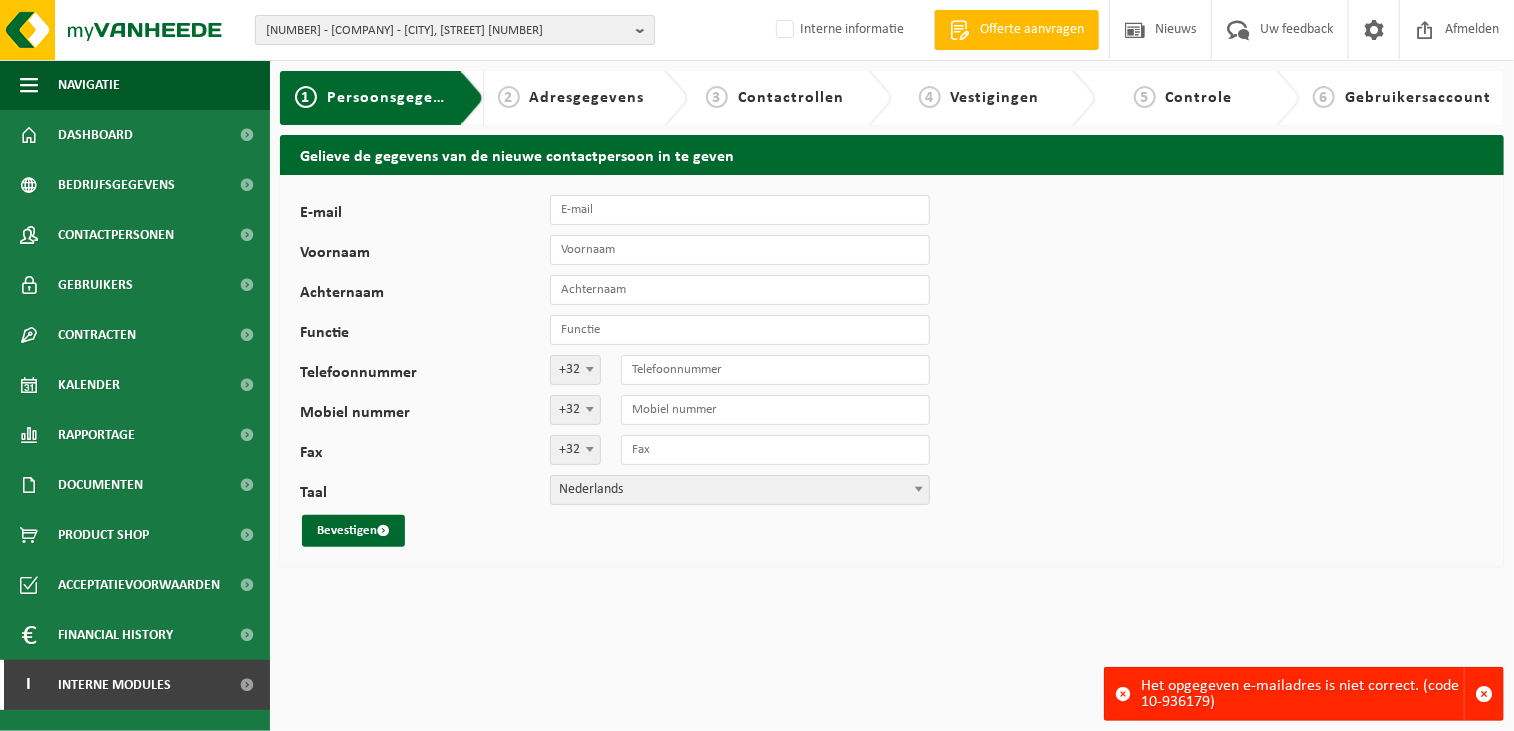 click on "10-987850 - LECOT-RAEDSCHELDERS NV - 3700 TONGEREN, MAASTRICHTERSTEENWEG 465" at bounding box center (447, 31) 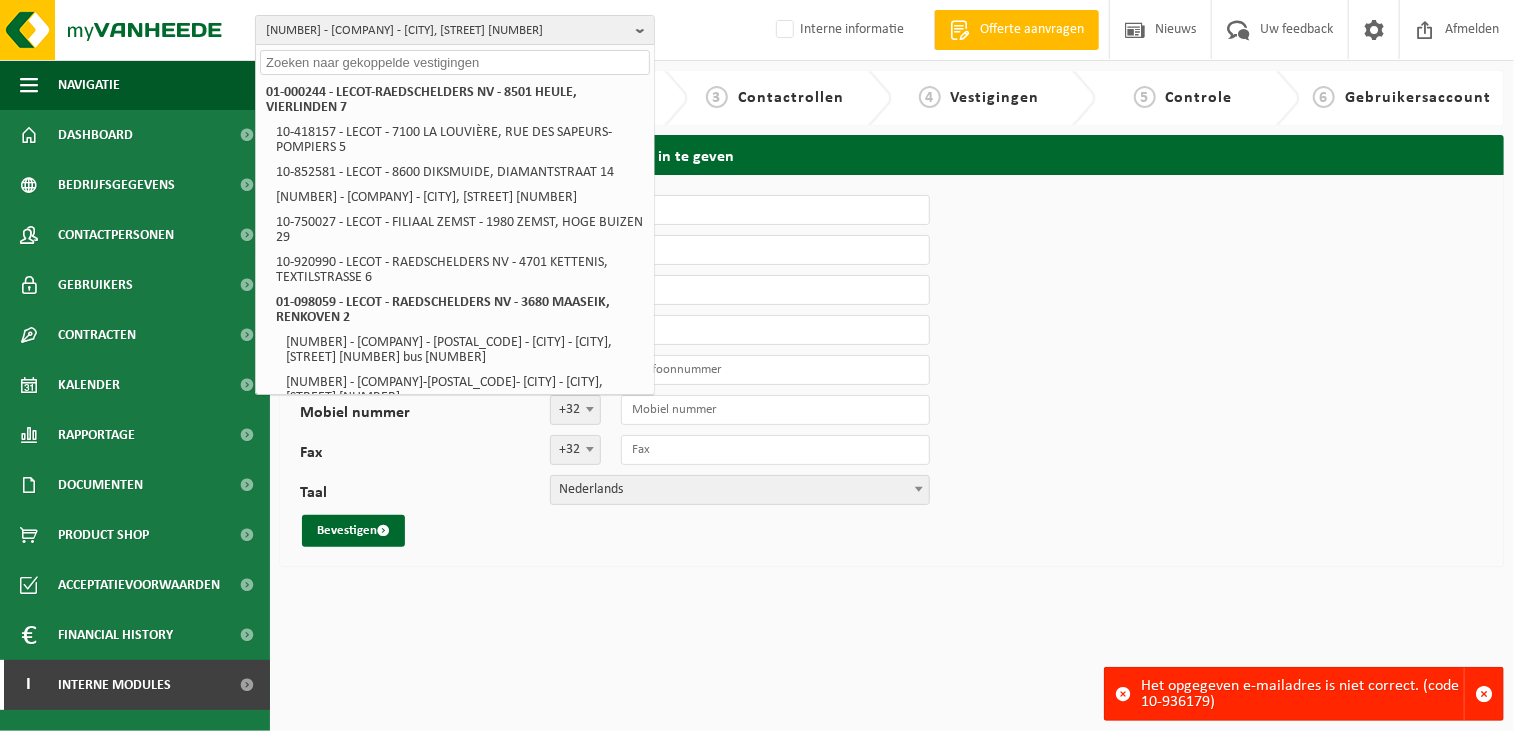 click on "E-mail         Voornaam         Achternaam         Functie         Telefoonnummer     +32 ';  +49 ';  +33 ';  +44 ';  +352 ';  +31 ';  +32         Mobiel nummer     +32 ';  +49 ';  +33 ';  +44 ';  +352 ';  +31 ';  +32         Fax     +32 ';  +49 ';  +33 ';  +44 ';  +352 ';  +31 ';  +32         Taal     Nederlands   Français   English   Nederlands        Bevestigen" at bounding box center (892, 371) 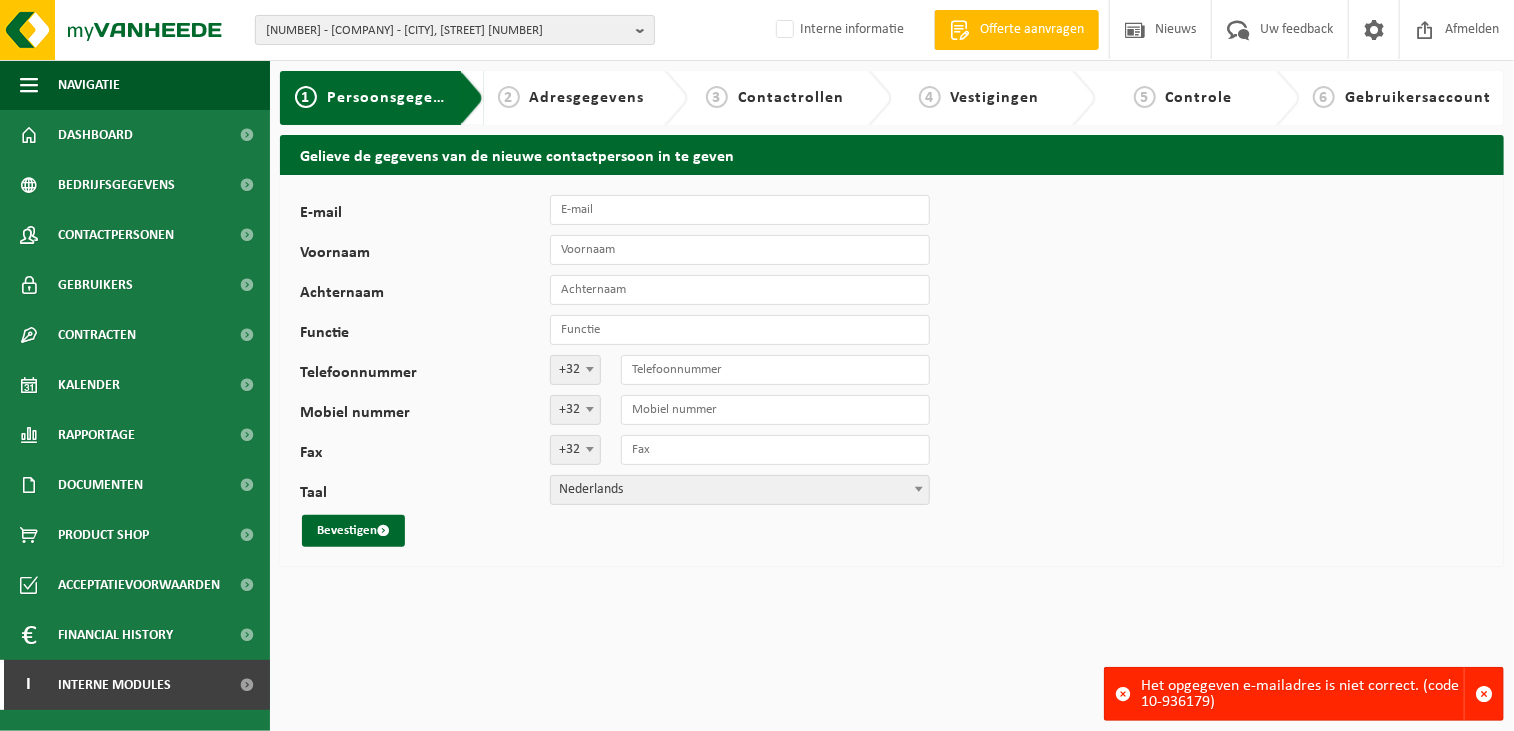 click on "10-987850 - LECOT-RAEDSCHELDERS NV - 3700 TONGEREN, MAASTRICHTERSTEENWEG 465" at bounding box center (447, 31) 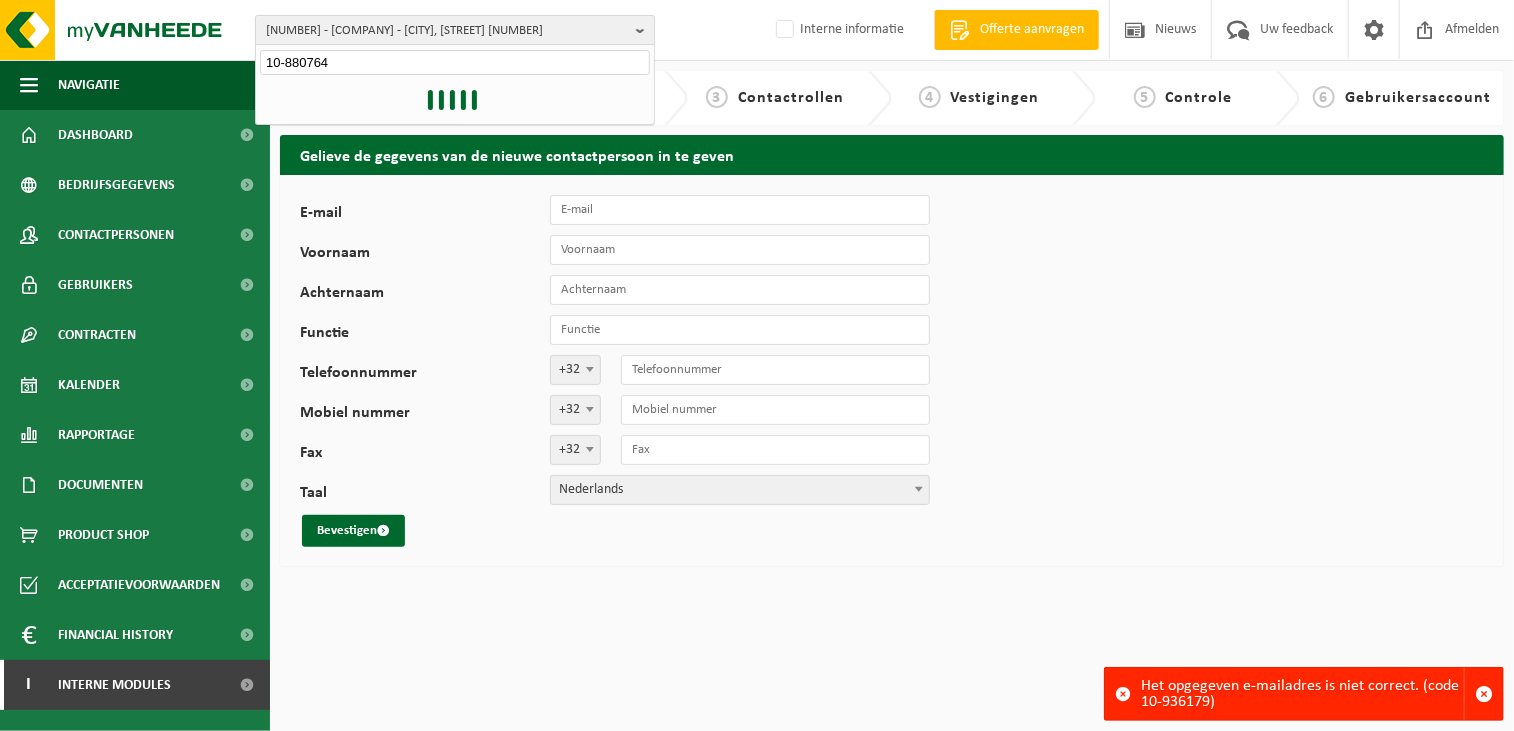 type on "10-880764" 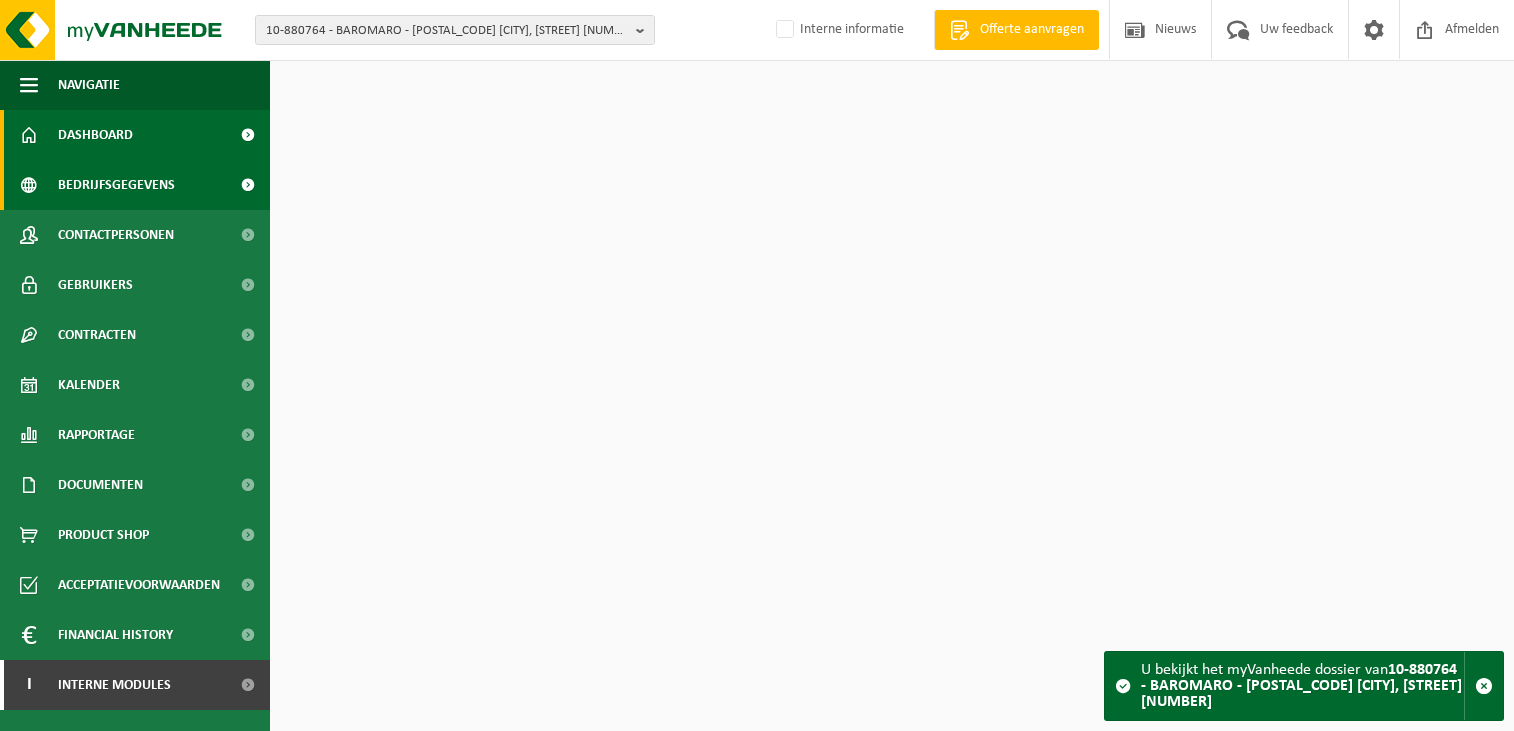 scroll, scrollTop: 0, scrollLeft: 0, axis: both 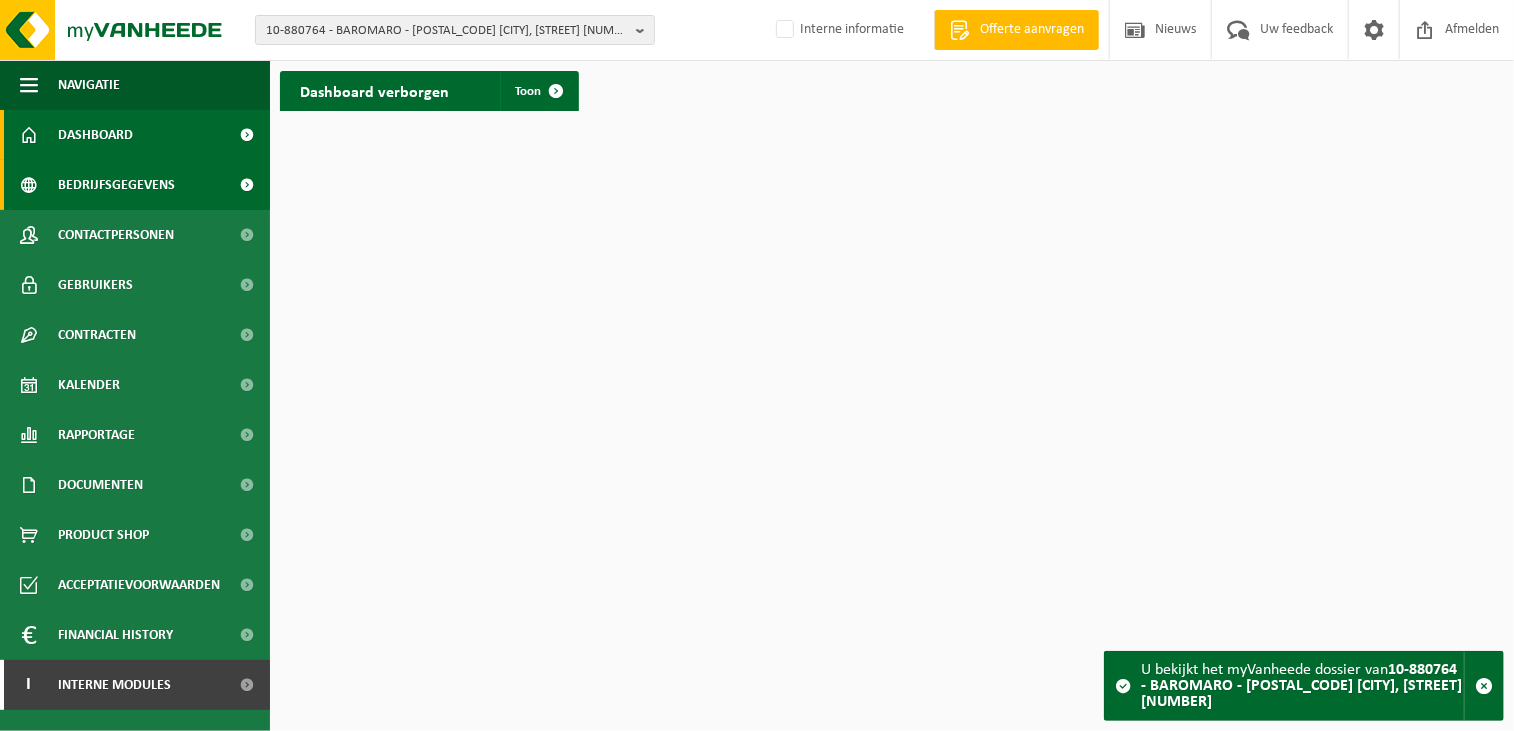 click on "Bedrijfsgegevens" at bounding box center (116, 185) 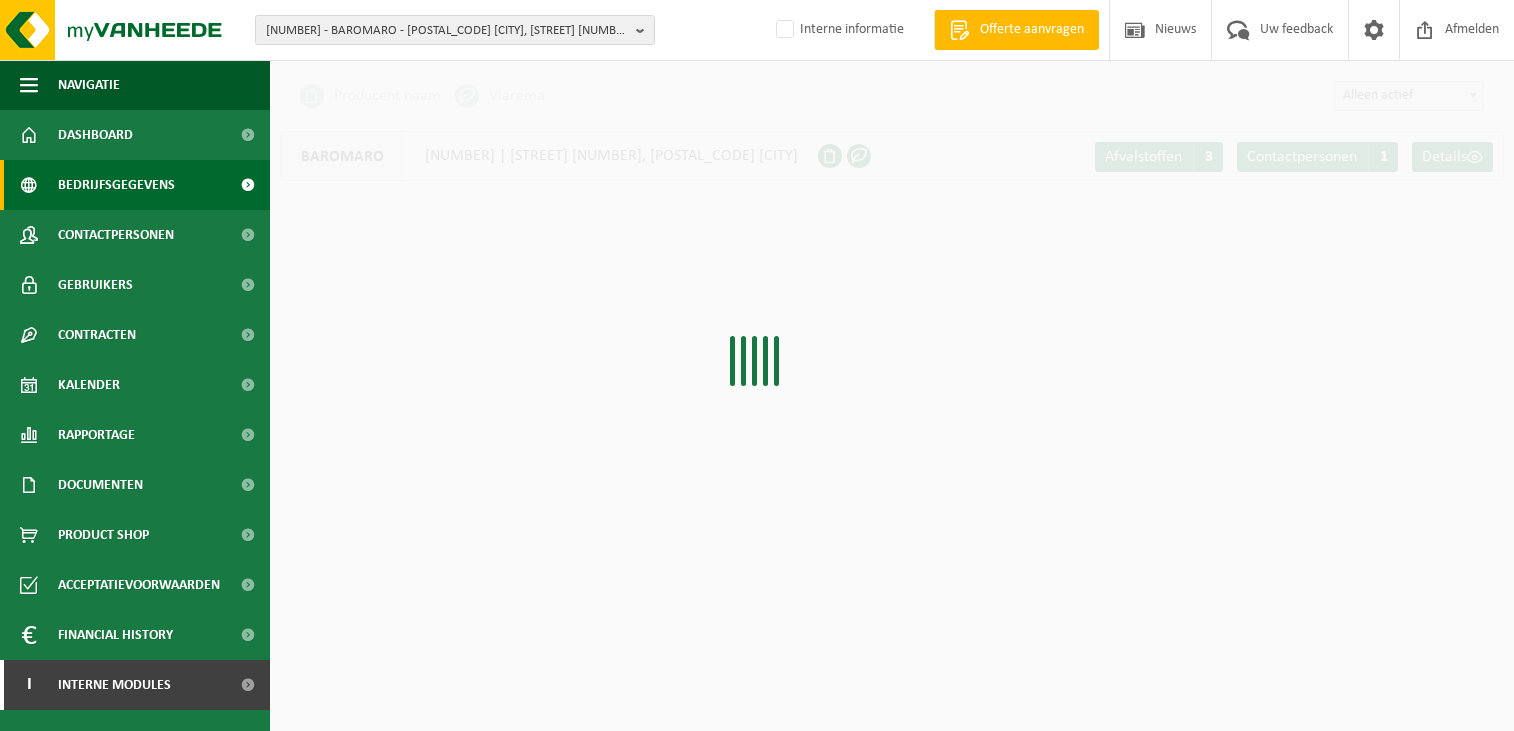 scroll, scrollTop: 0, scrollLeft: 0, axis: both 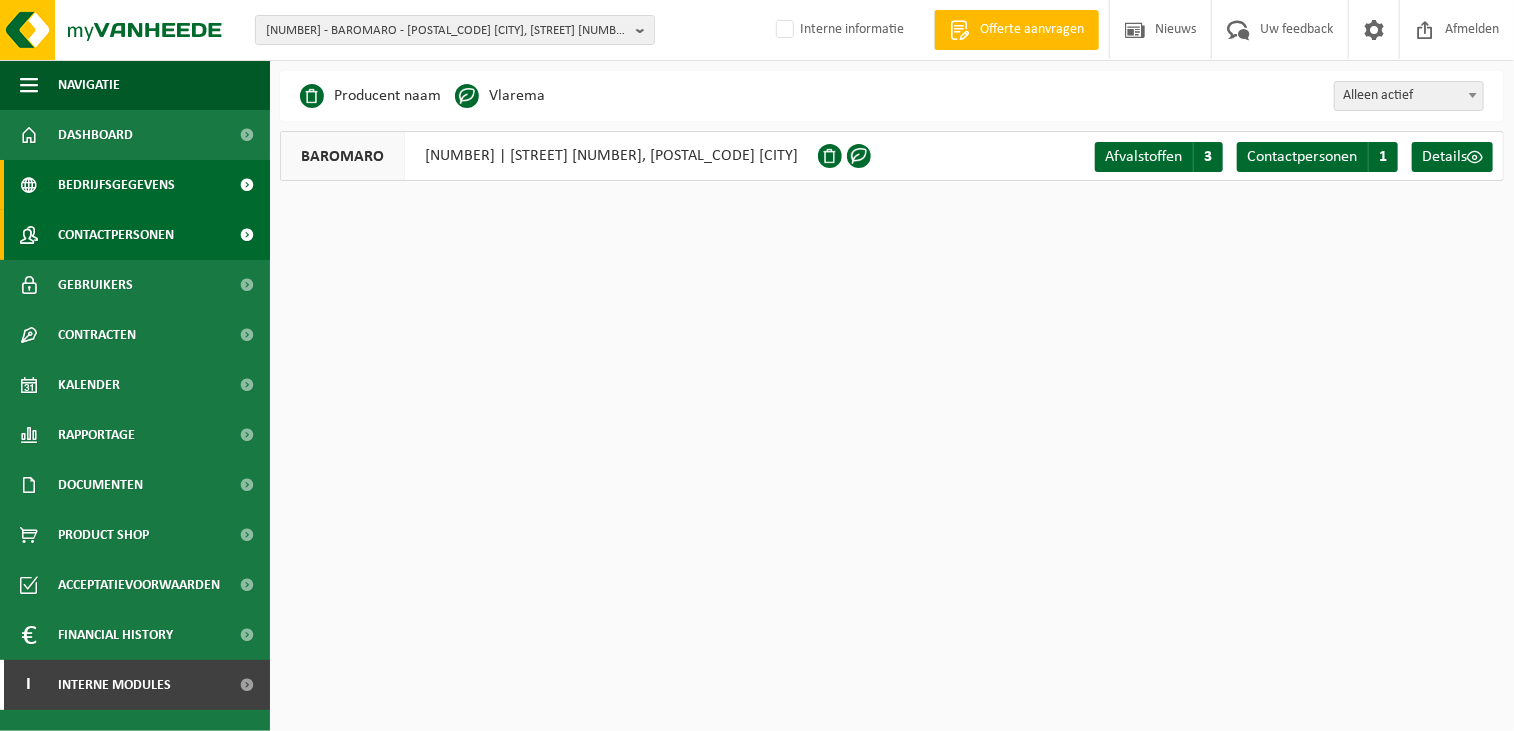 click on "Contactpersonen" at bounding box center [135, 235] 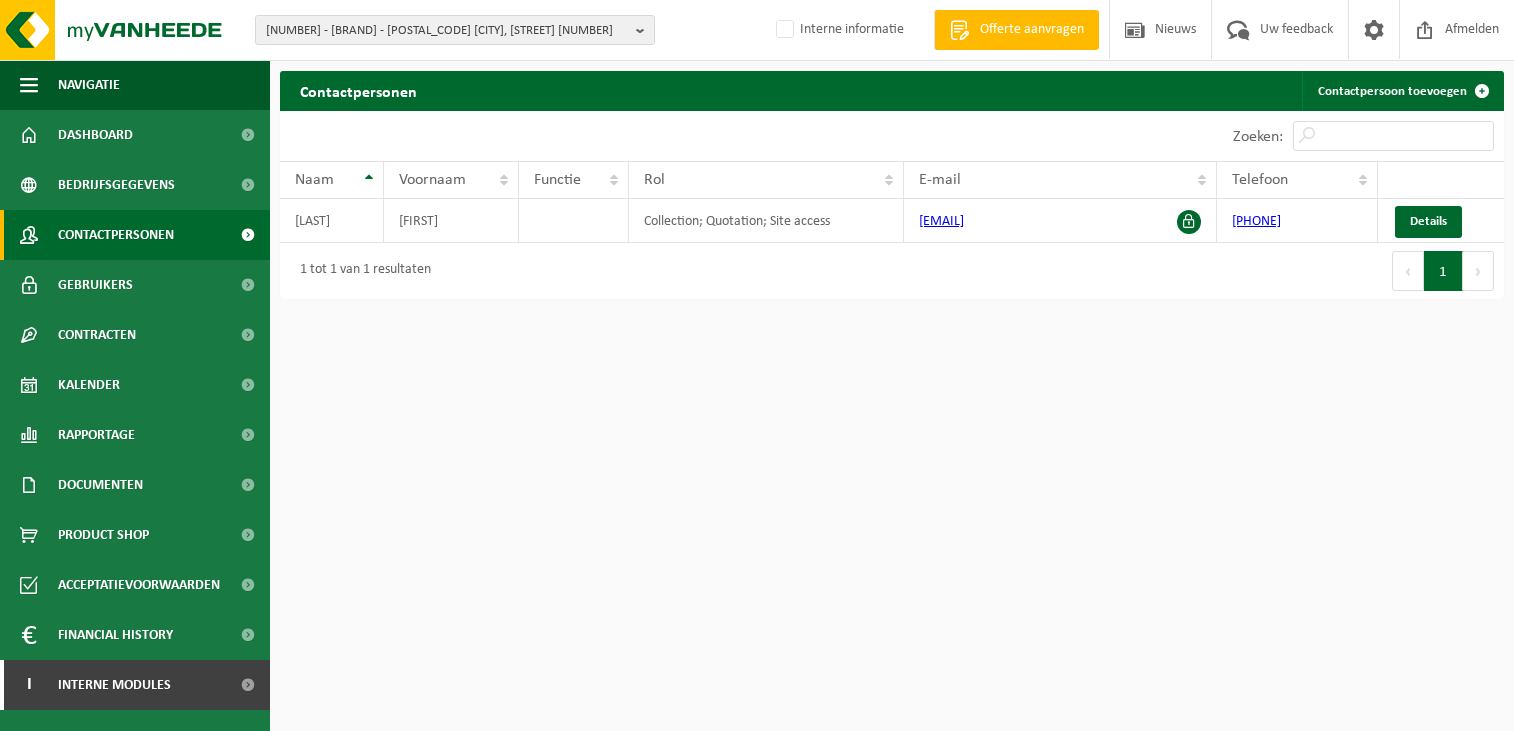 scroll, scrollTop: 0, scrollLeft: 0, axis: both 